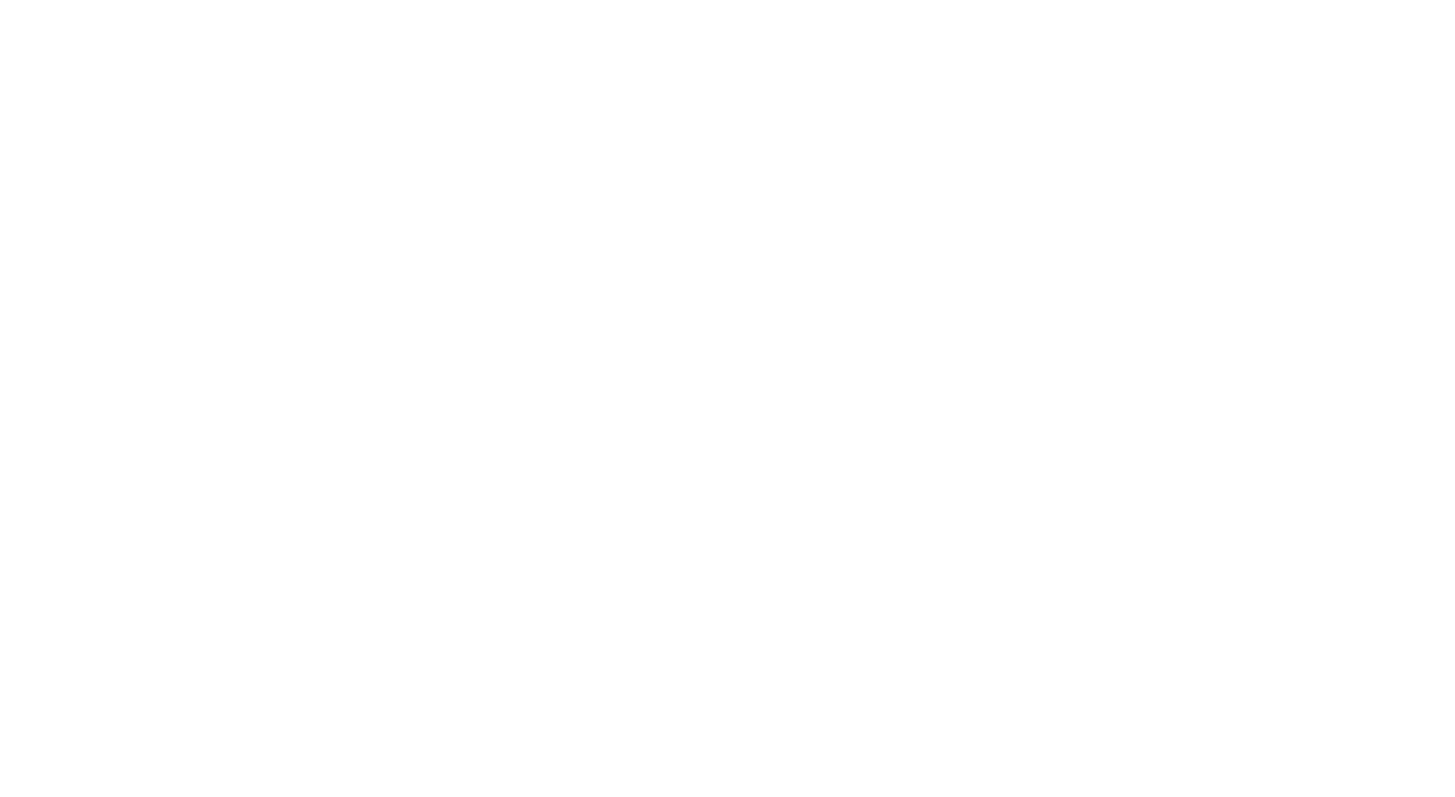 scroll, scrollTop: 0, scrollLeft: 0, axis: both 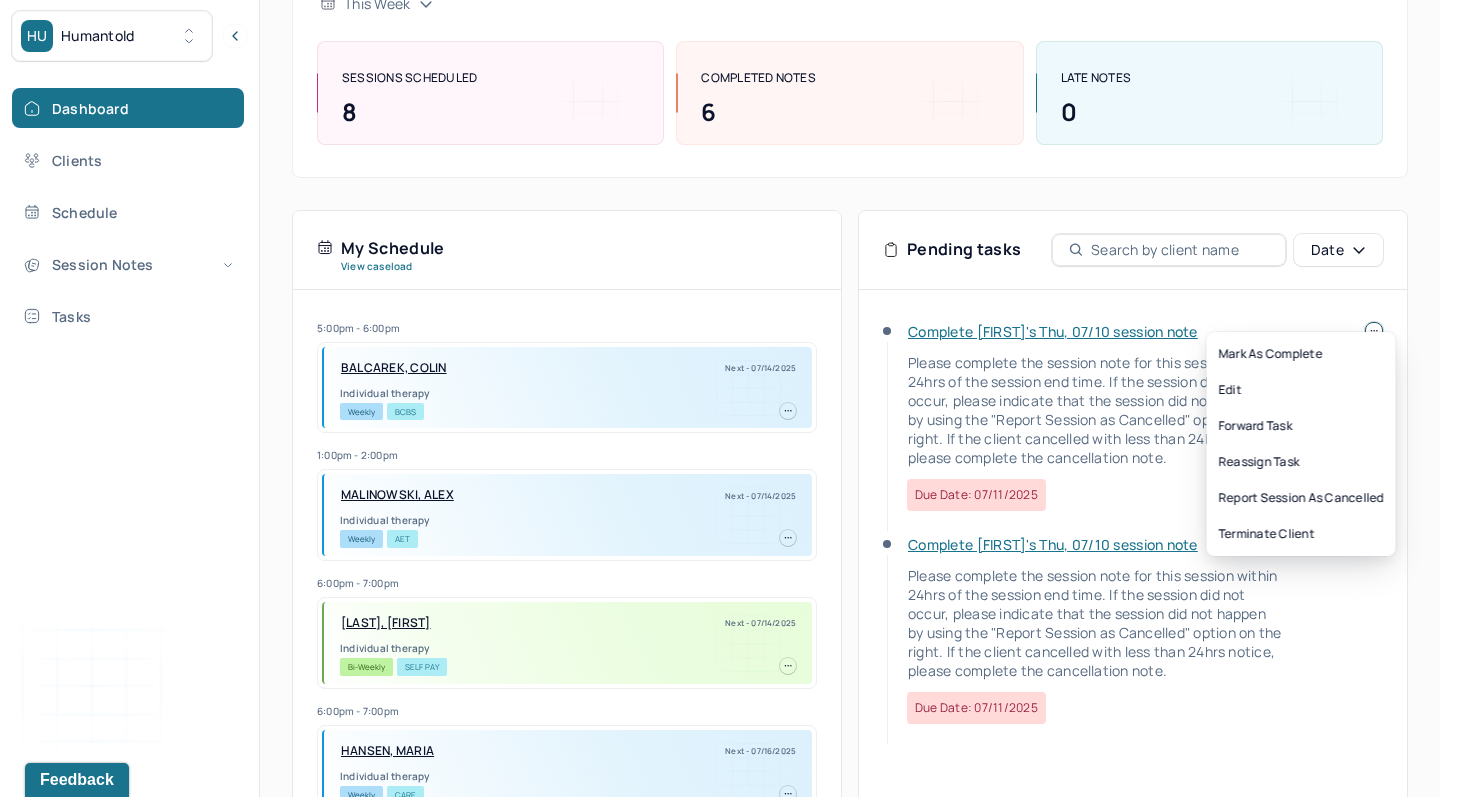 click on "HU Humantold       Dashboard Clients Schedule Session Notes Tasks MB [FIRST]   [LAST] provider   Logout   Search by client name, chart number     FAQs     MB [FIRST] Let’s get you started 🚀 You can manage your caseload and availability here   this week   SESSIONS SCHEDULED 8 COMPLETED NOTES 6 LATE NOTES 0 My Schedule View caseload 5:00pm - 6:00pm   BALCAREK, COLIN   Next - 07/14/2025 Individual therapy Weekly BCBS     1:00pm - 2:00pm   MALINOWSKI, ALEX   Next - 07/14/2025 Individual therapy Weekly AET     6:00pm - 7:00pm   OBRE, WILLIAM   Next - 07/14/2025 Individual therapy Bi-Weekly Self Pay     6:00pm - 7:00pm   HANSEN, MARIA   Next - 07/16/2025 Individual therapy Weekly CARE     7:00pm - 8:00pm   BALOGH, BALINT   Next - 07/17/2025 Individual therapy Weekly CIG     9:00am - 10:00am   STRASSBERGER, NATHANIEL   Next - 07/17/2025 Individual therapy Weekly CARE     2:00pm - 3:00pm   HANAU, FELIX   Next - 07/17/2025 Individual therapy Weekly CIG     6:00pm - 7:00pm     Bi-Weekly CARE" at bounding box center (720, 360) 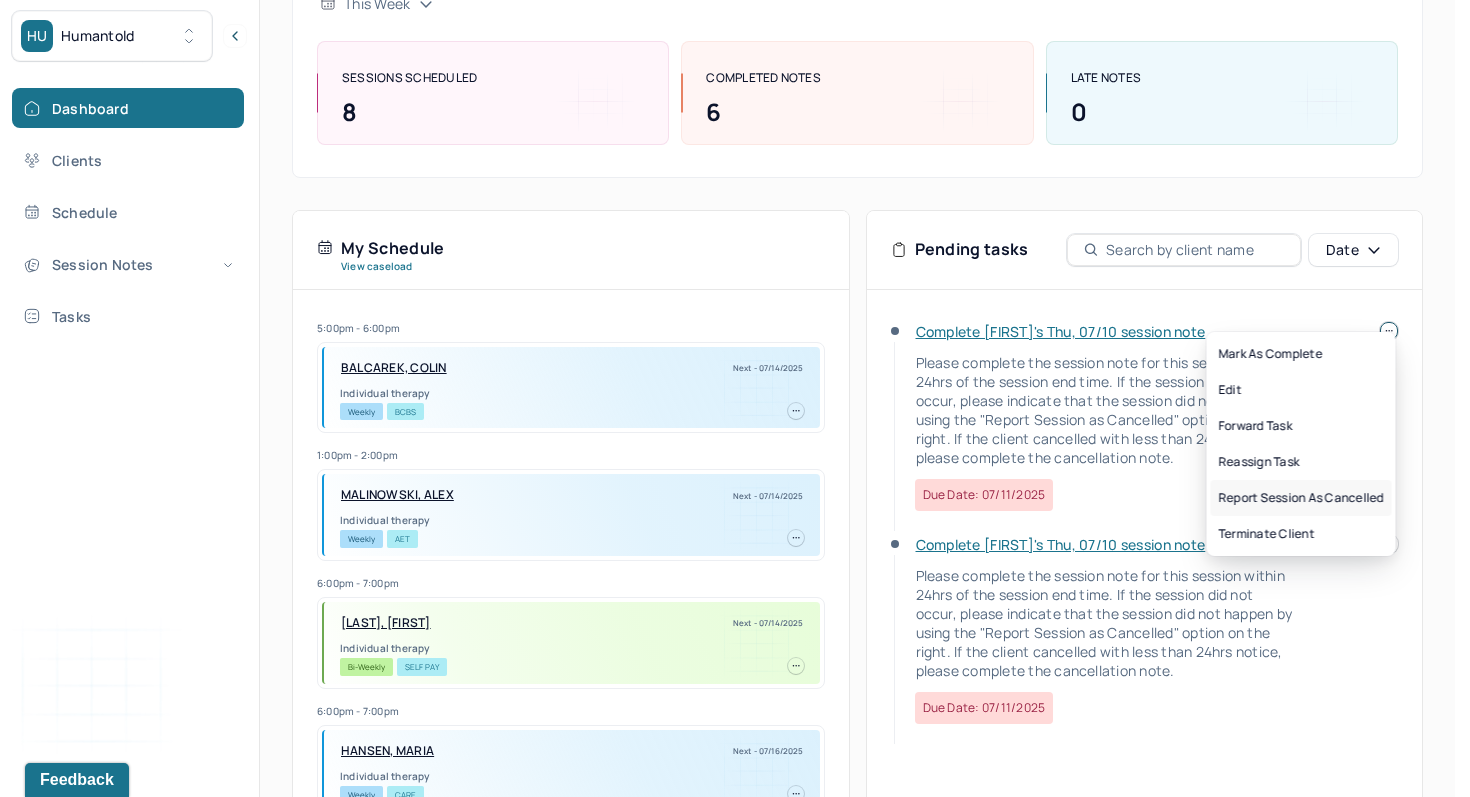 click on "Report session as cancelled" at bounding box center [1301, 498] 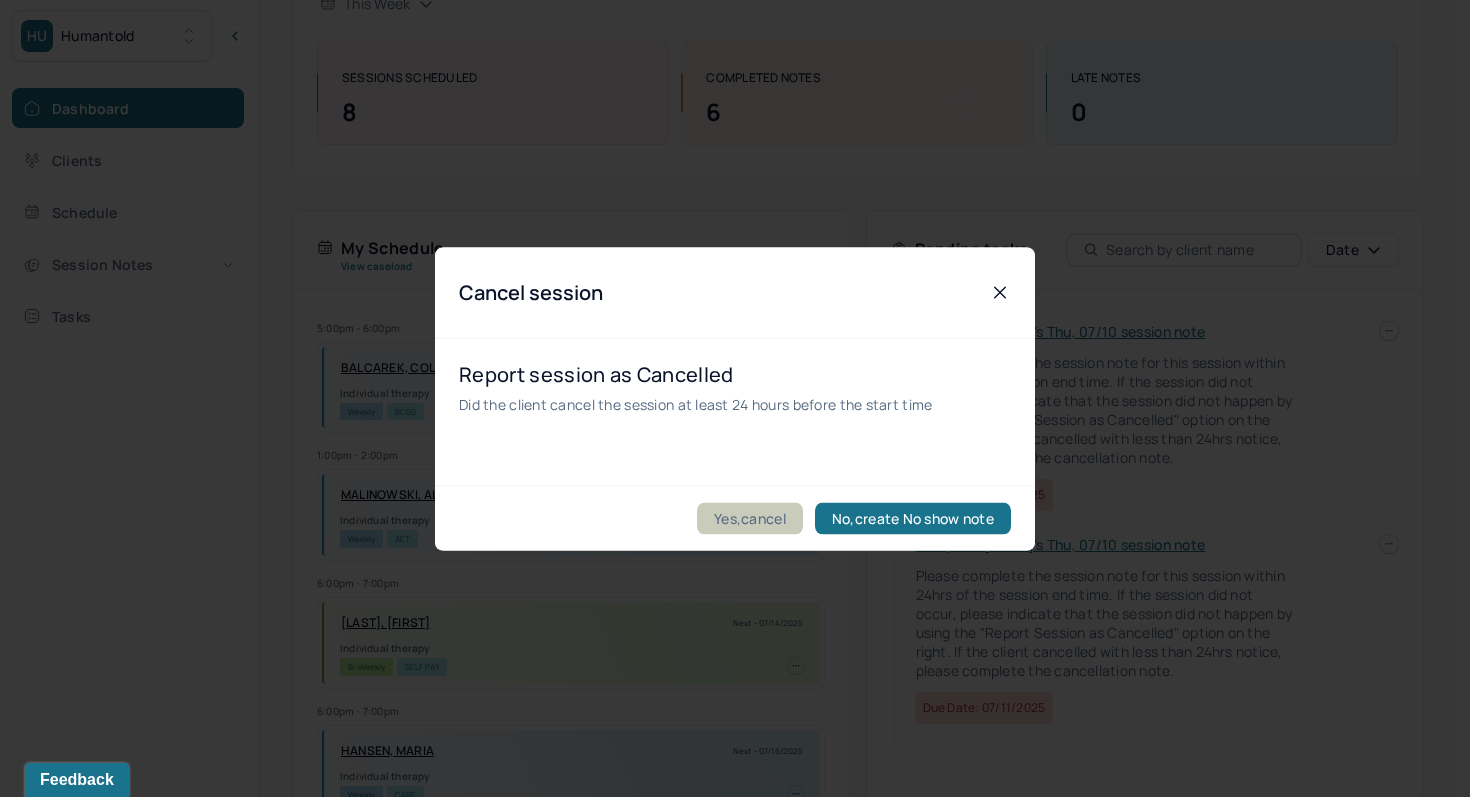 click on "Yes,cancel" at bounding box center [750, 518] 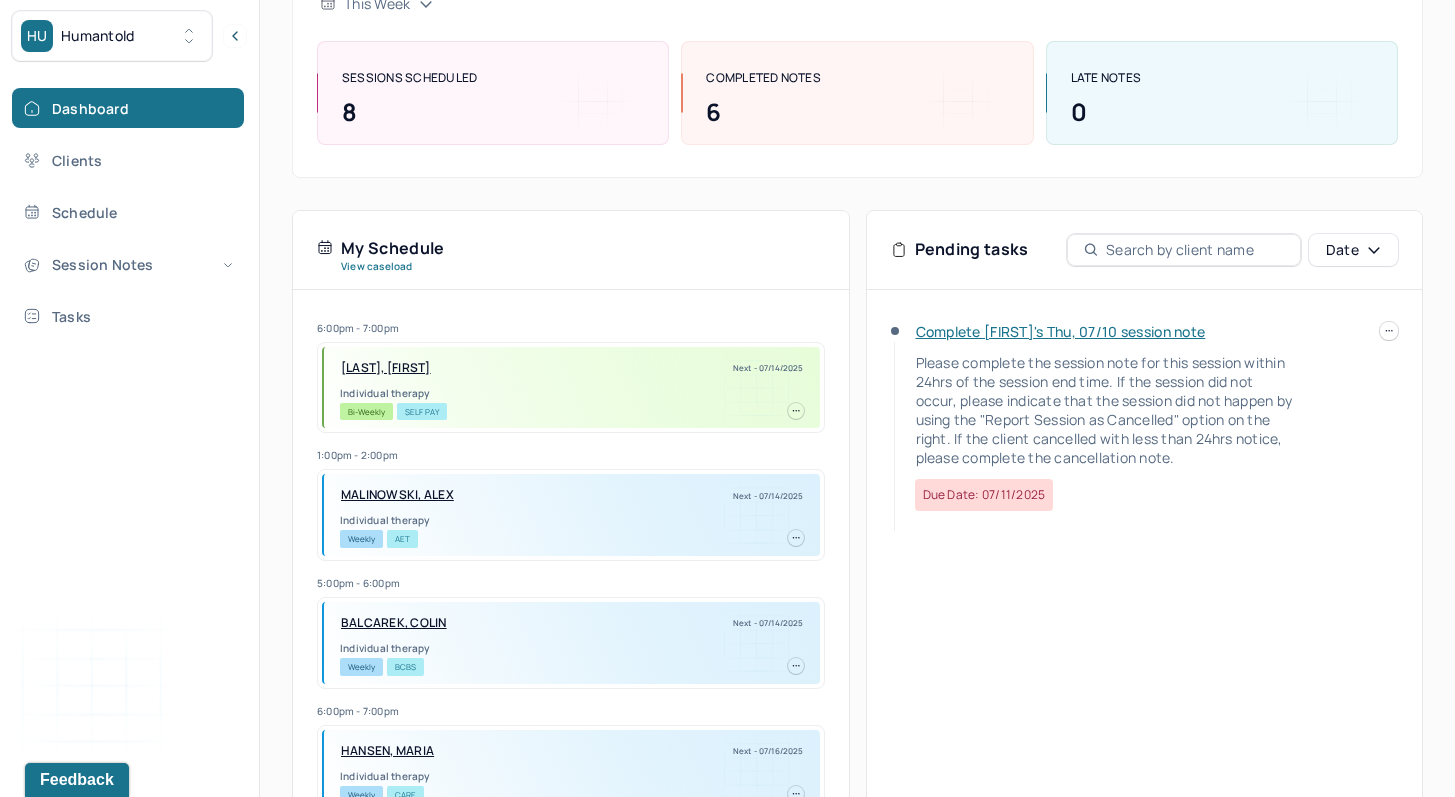 click on "Complete [FIRST]'s Thu, 07/10 session note" at bounding box center [1061, 331] 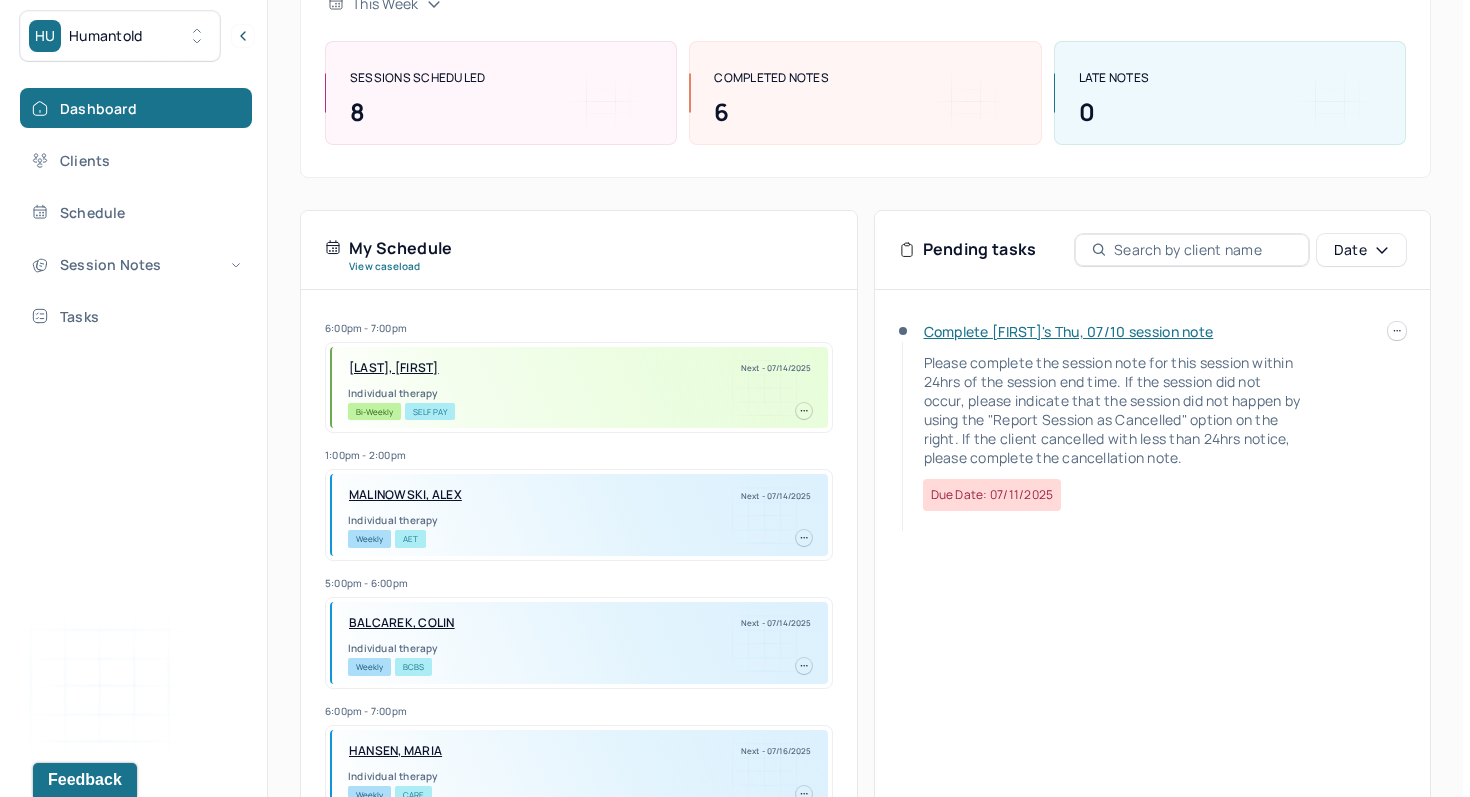 scroll, scrollTop: 0, scrollLeft: 0, axis: both 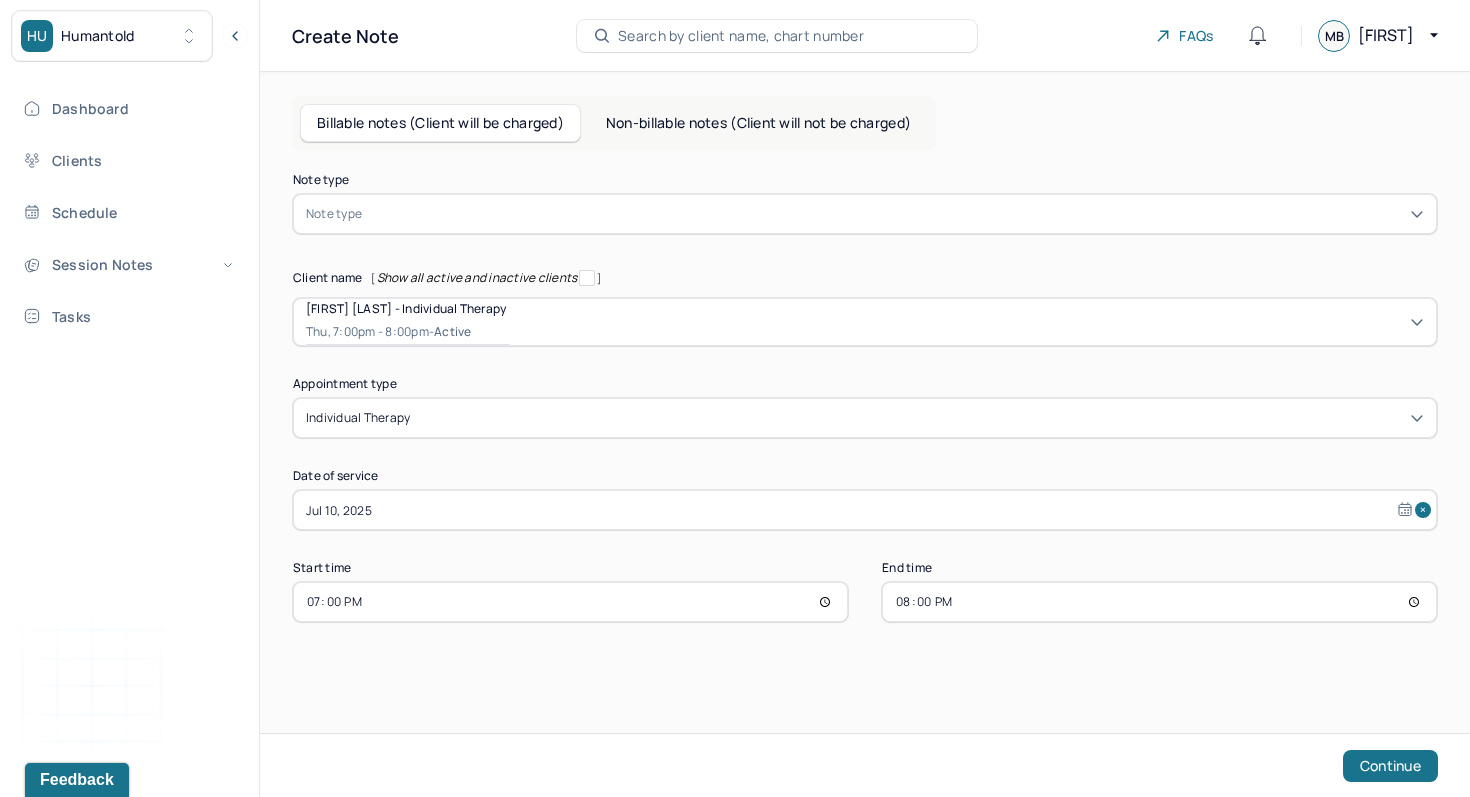 click on "20:00" at bounding box center [1159, 602] 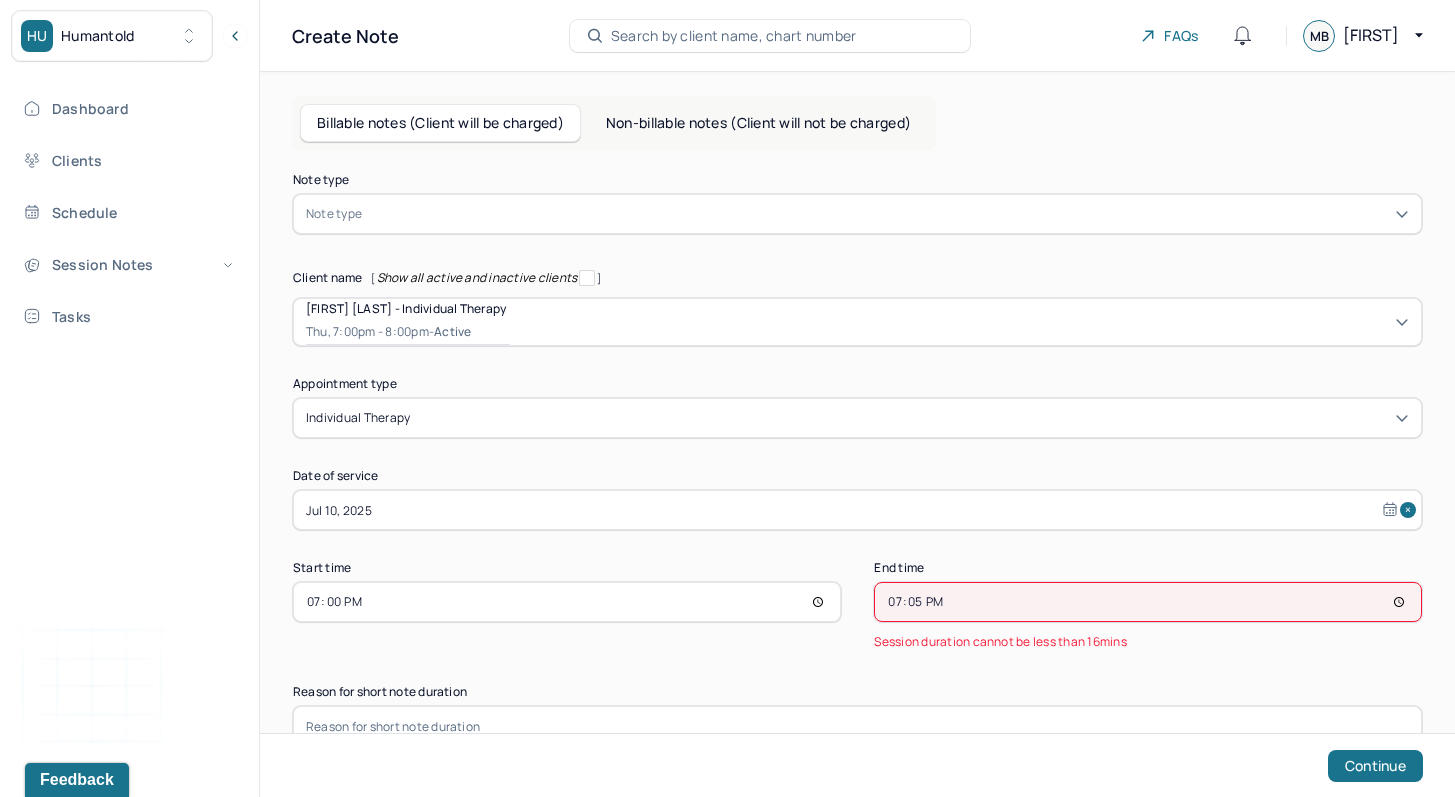 type on "19:55" 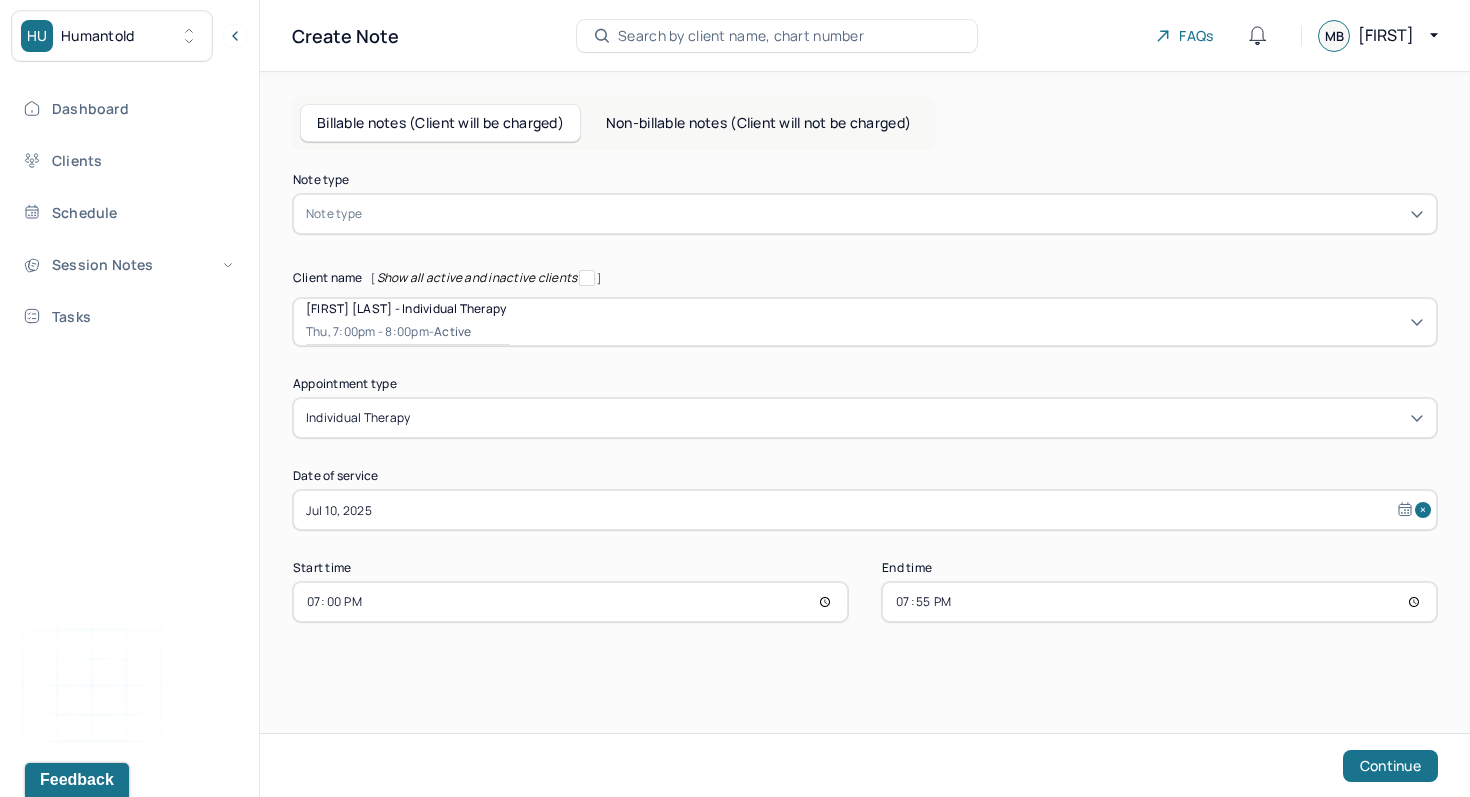 click at bounding box center (895, 214) 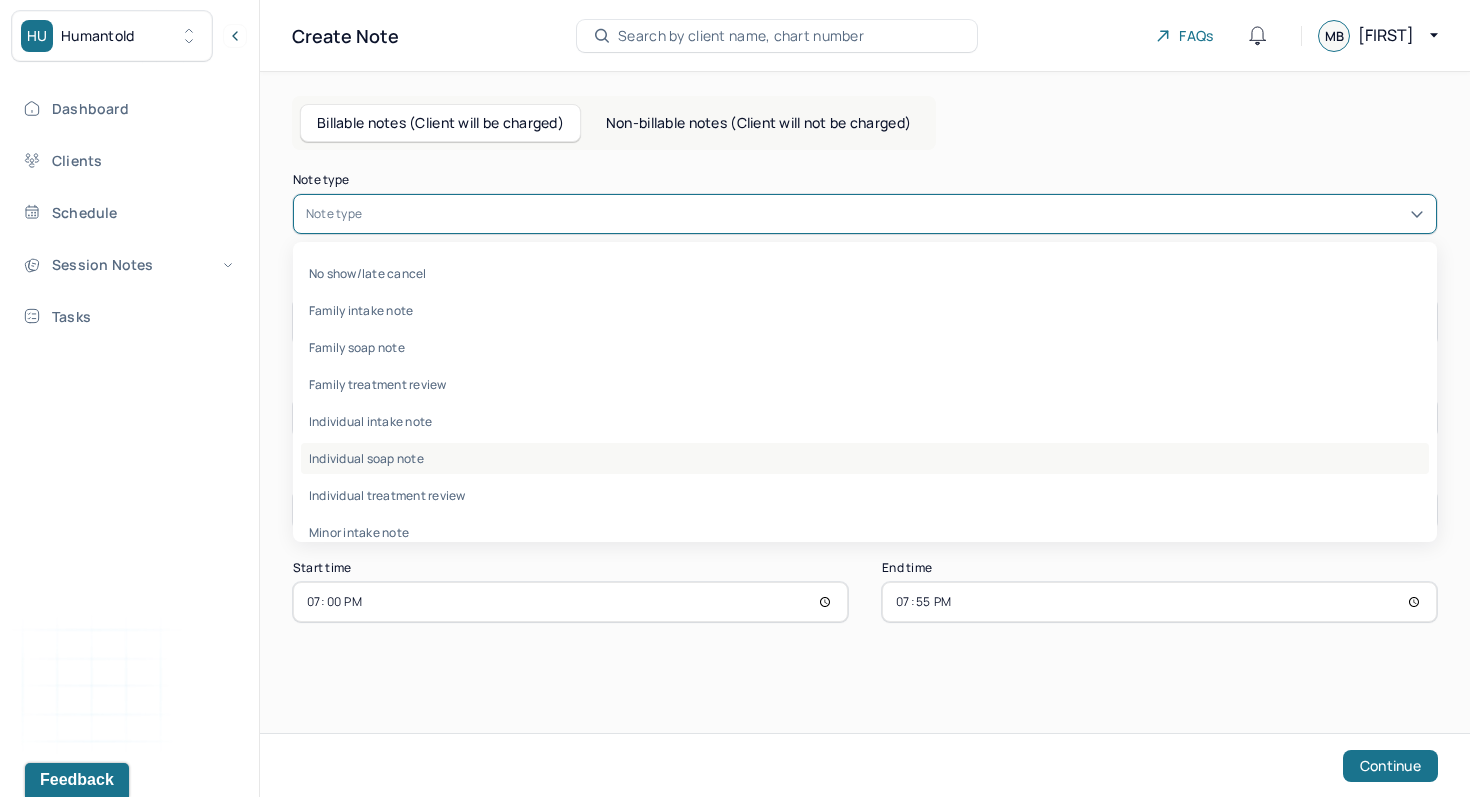click on "Individual soap note" at bounding box center (865, 458) 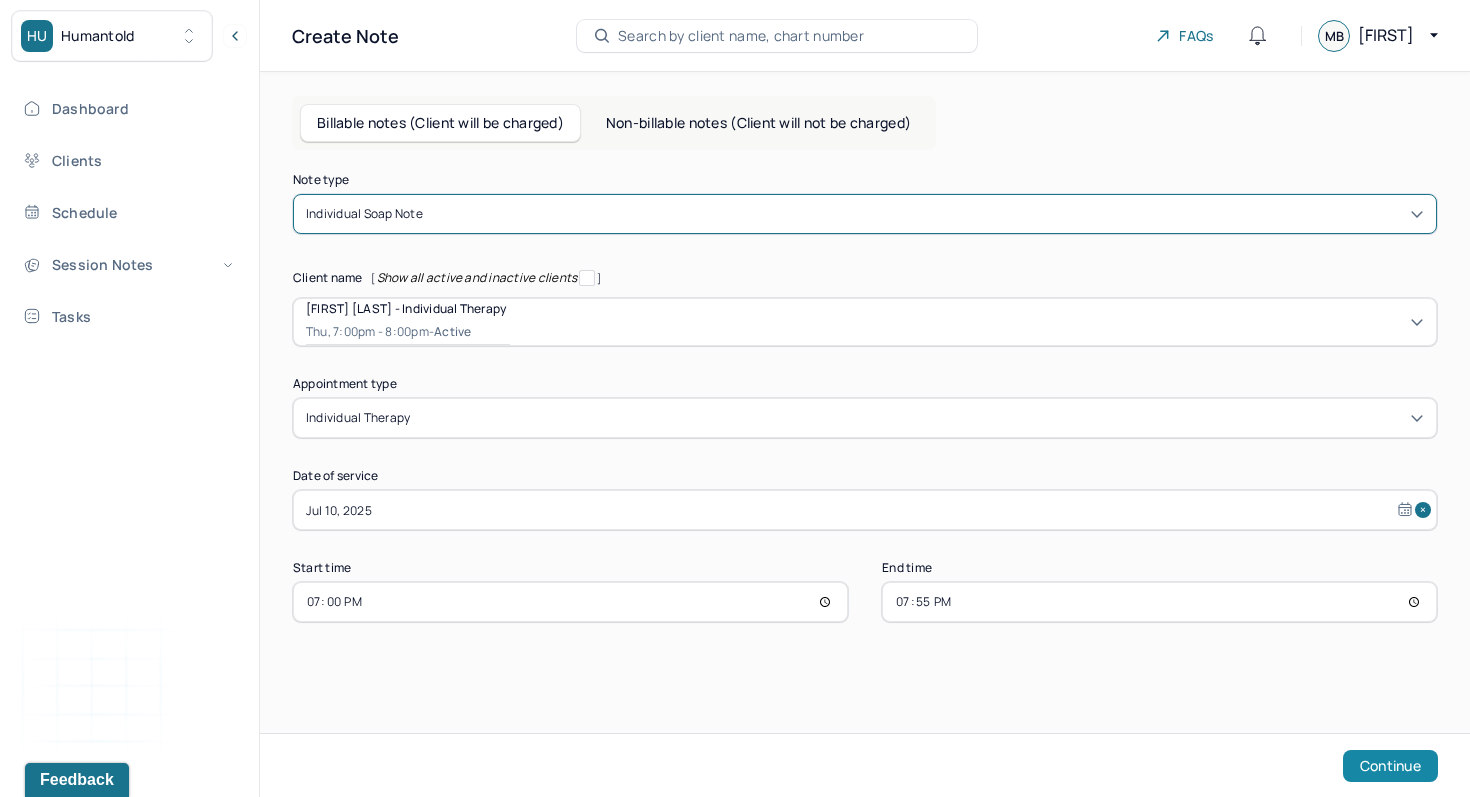 click on "Continue" at bounding box center (1390, 766) 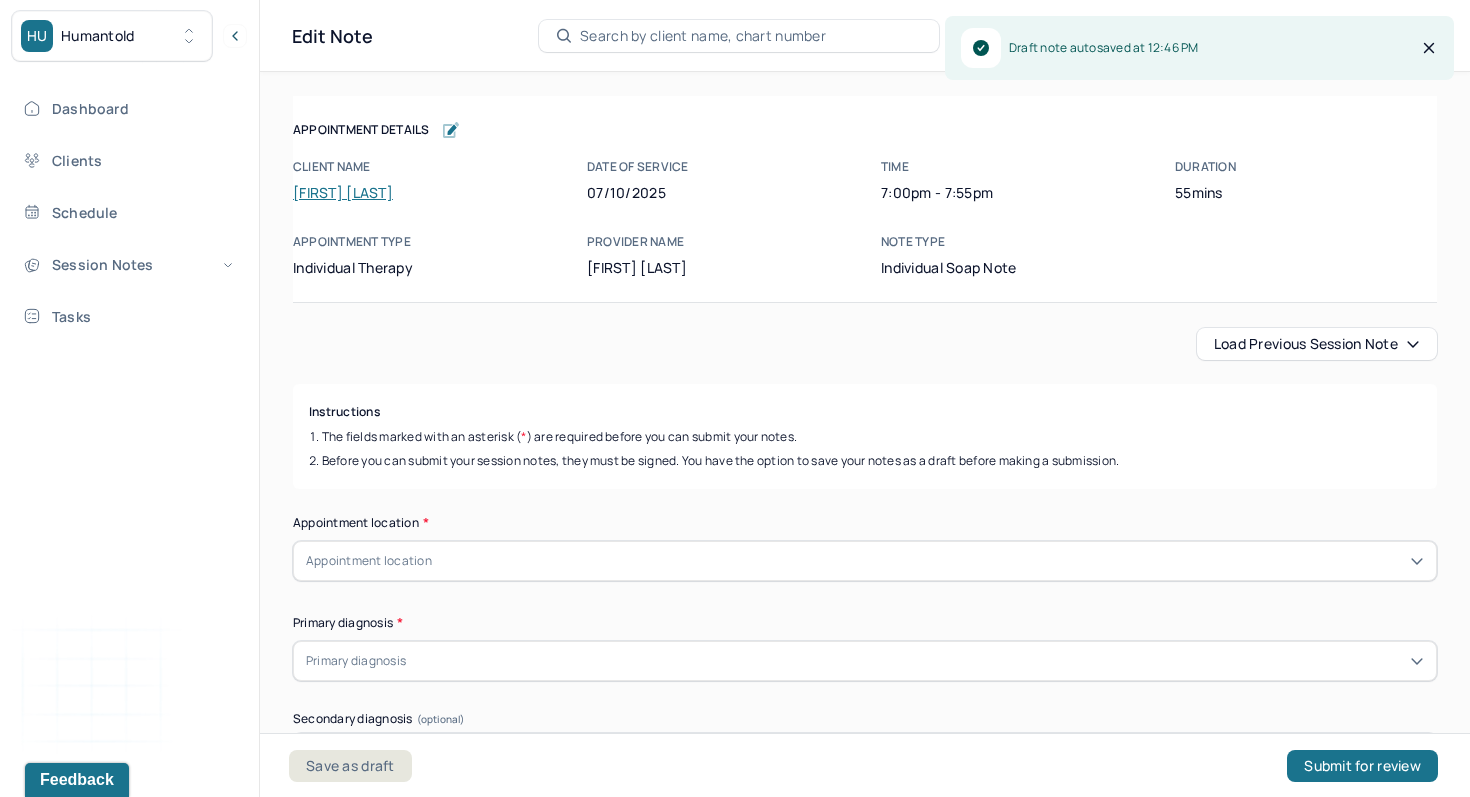 click on "Load previous session note" at bounding box center (1317, 344) 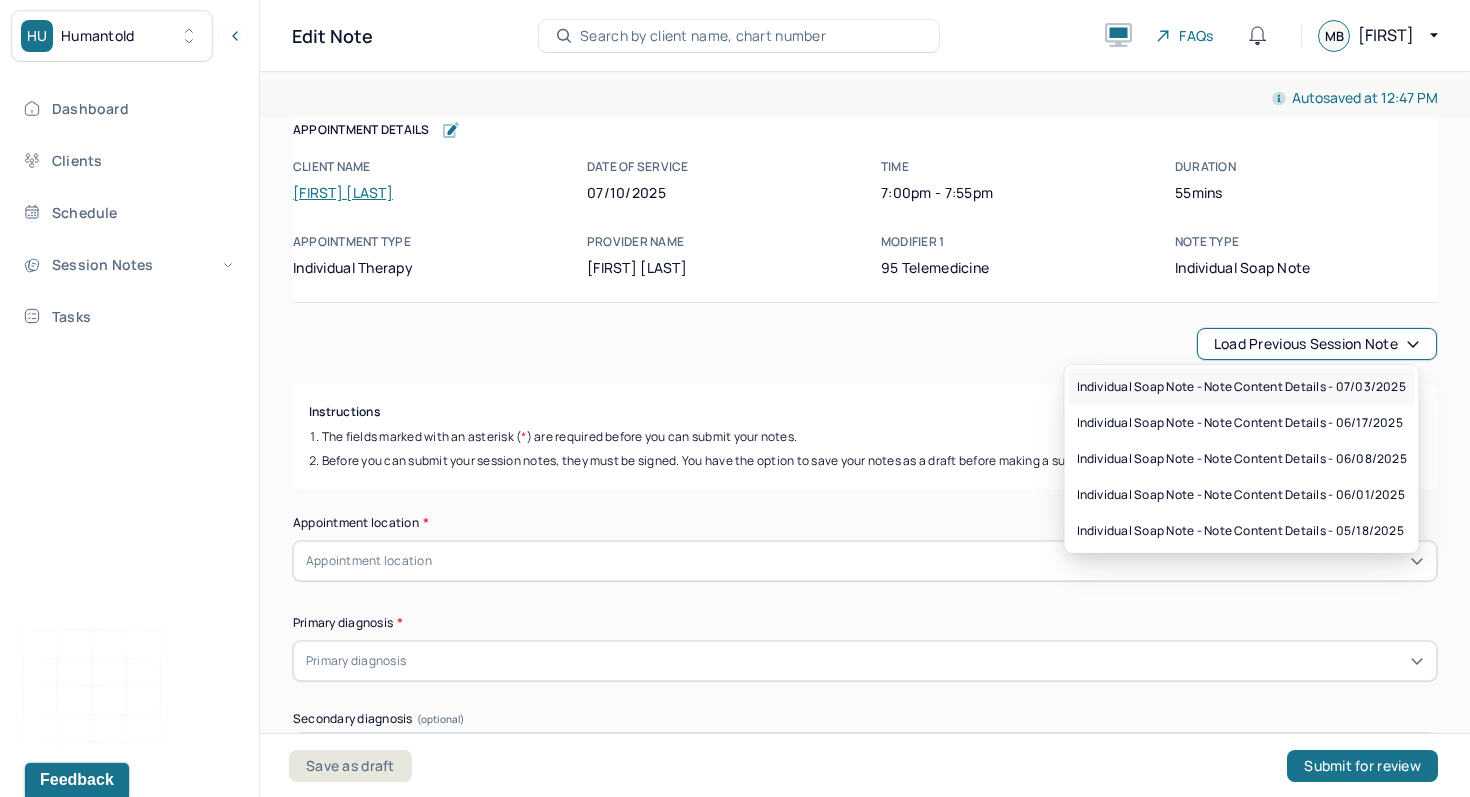click on "Individual soap note   - Note content Details -   07/03/2025" at bounding box center [1241, 387] 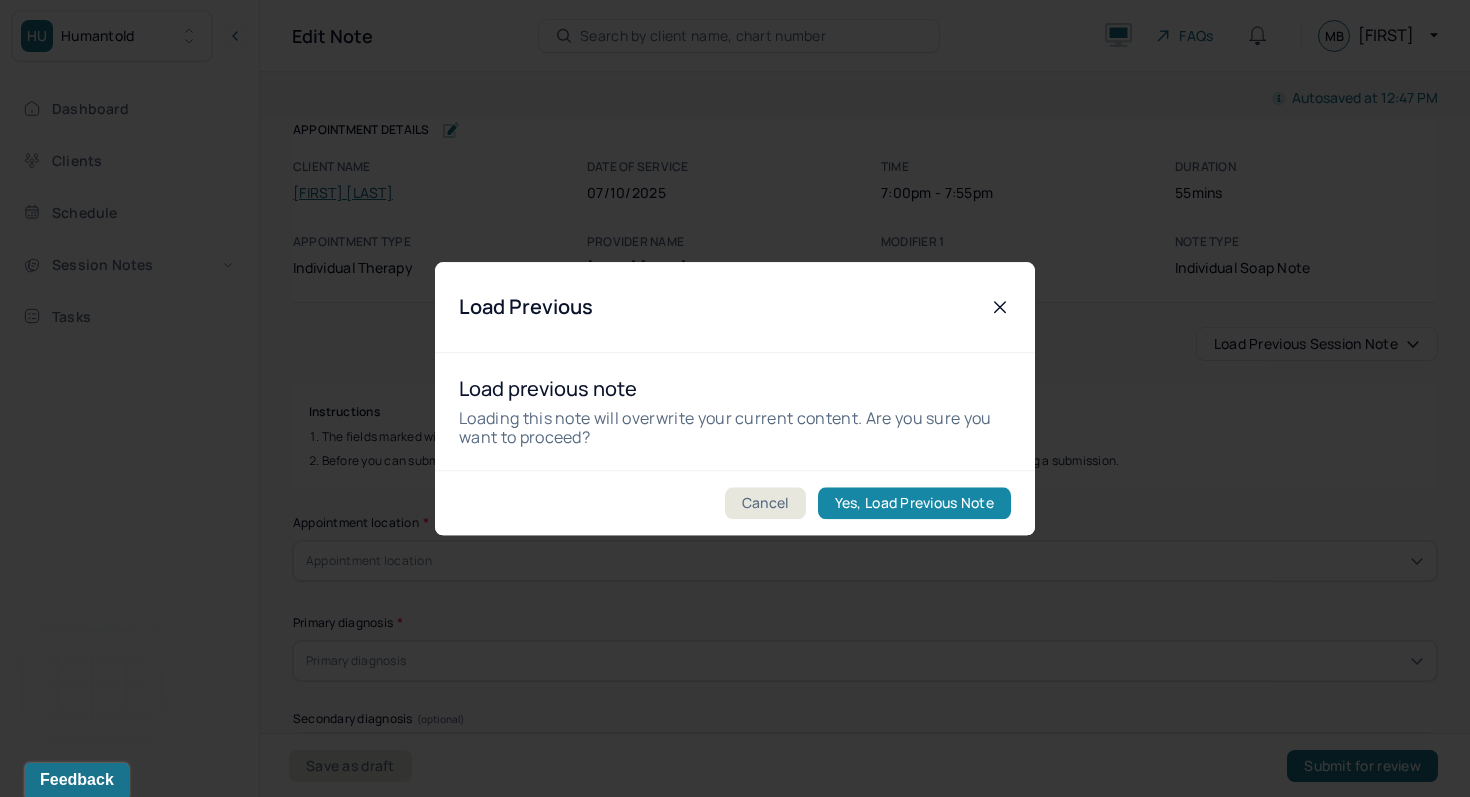 click on "Yes, Load Previous Note" at bounding box center (914, 503) 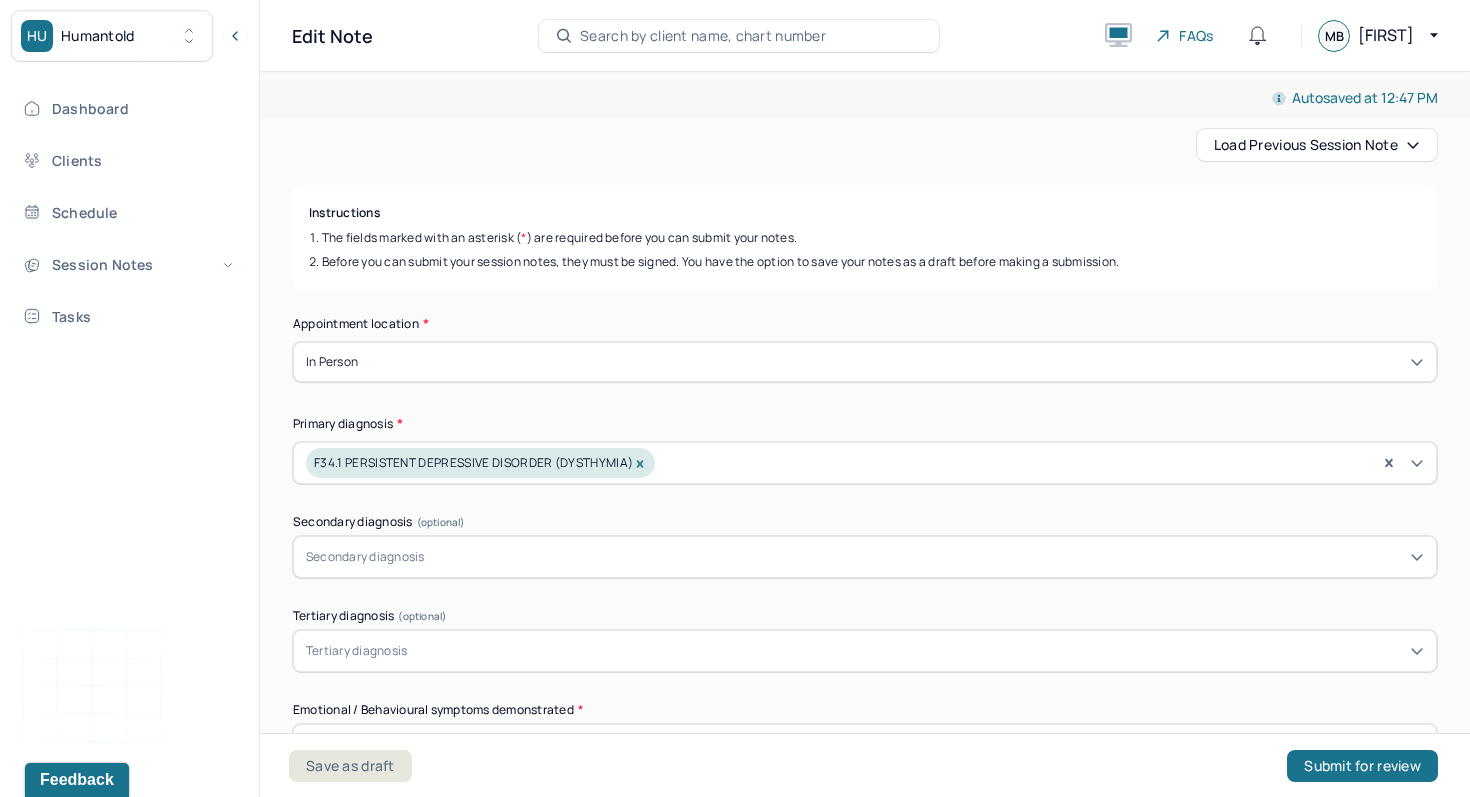 scroll, scrollTop: 469, scrollLeft: 0, axis: vertical 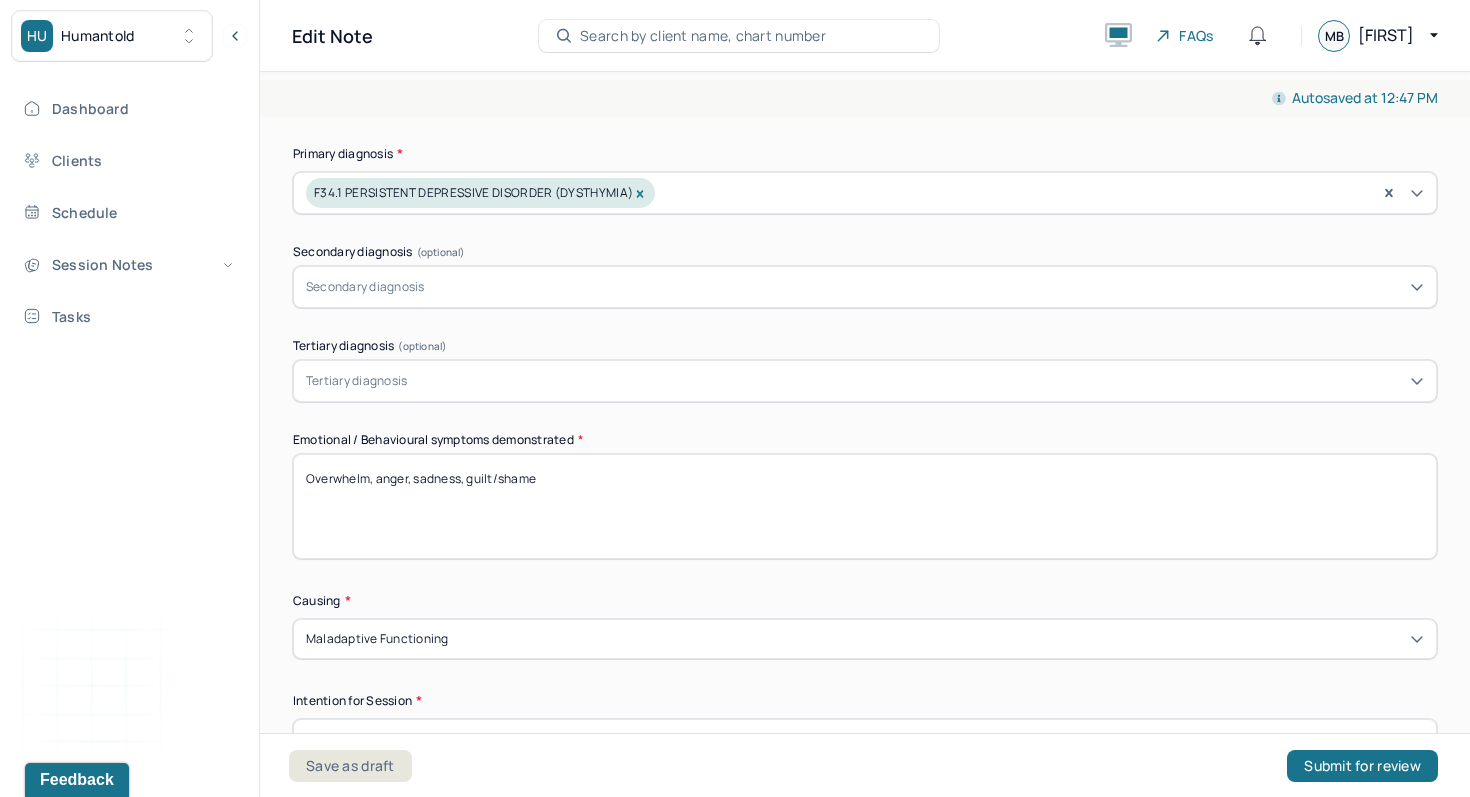 drag, startPoint x: 469, startPoint y: 484, endPoint x: 384, endPoint y: 506, distance: 87.80091 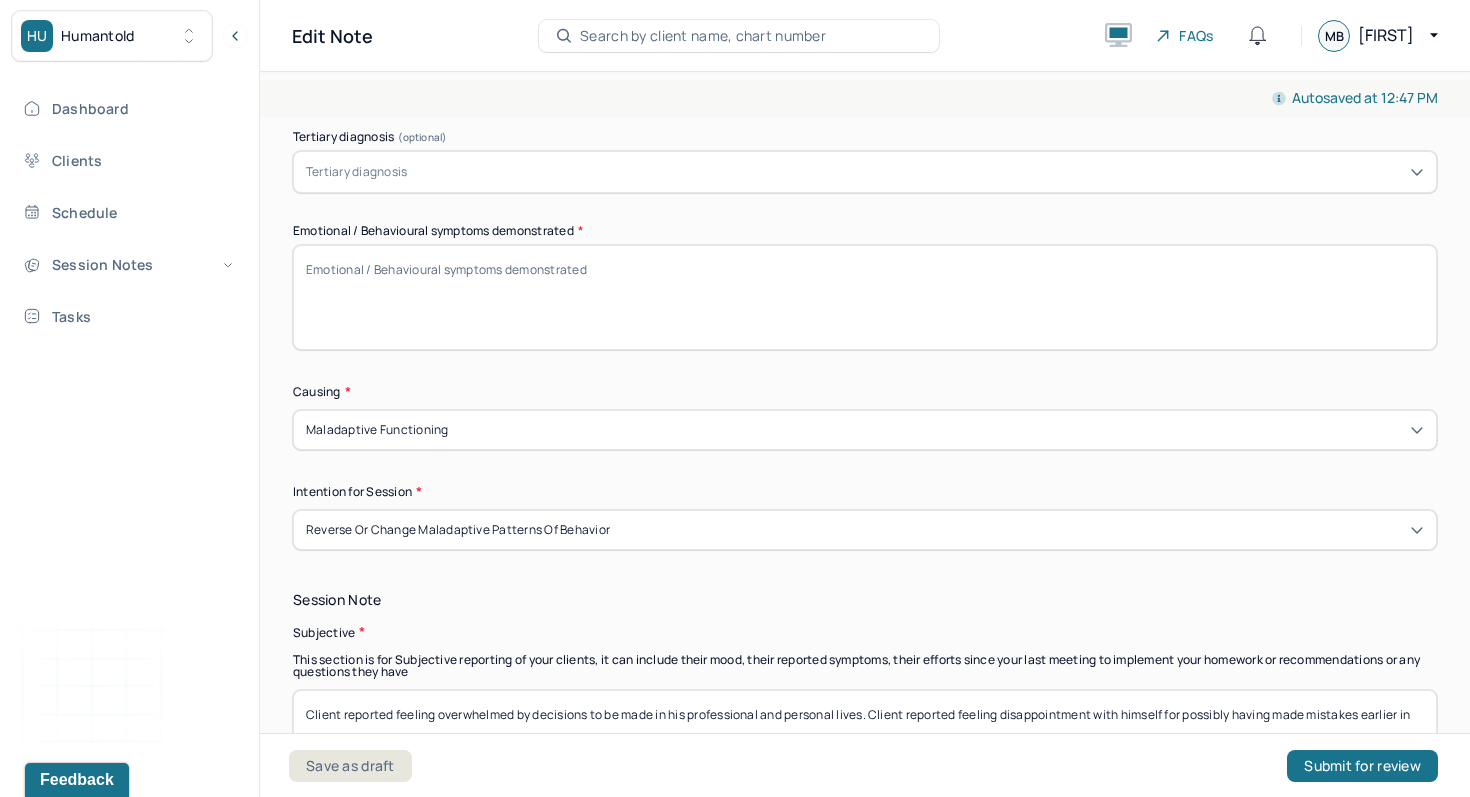 scroll, scrollTop: 766, scrollLeft: 0, axis: vertical 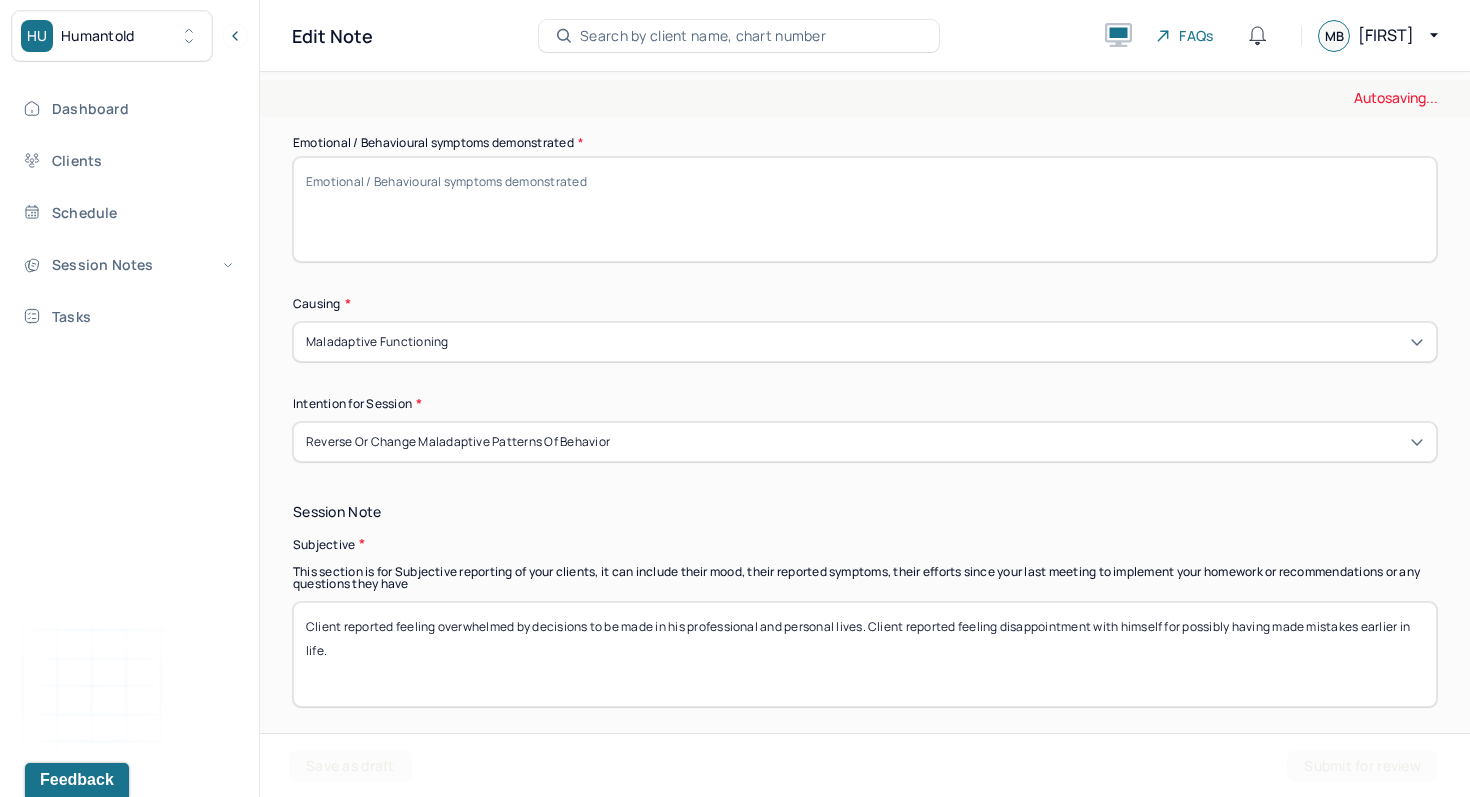 type 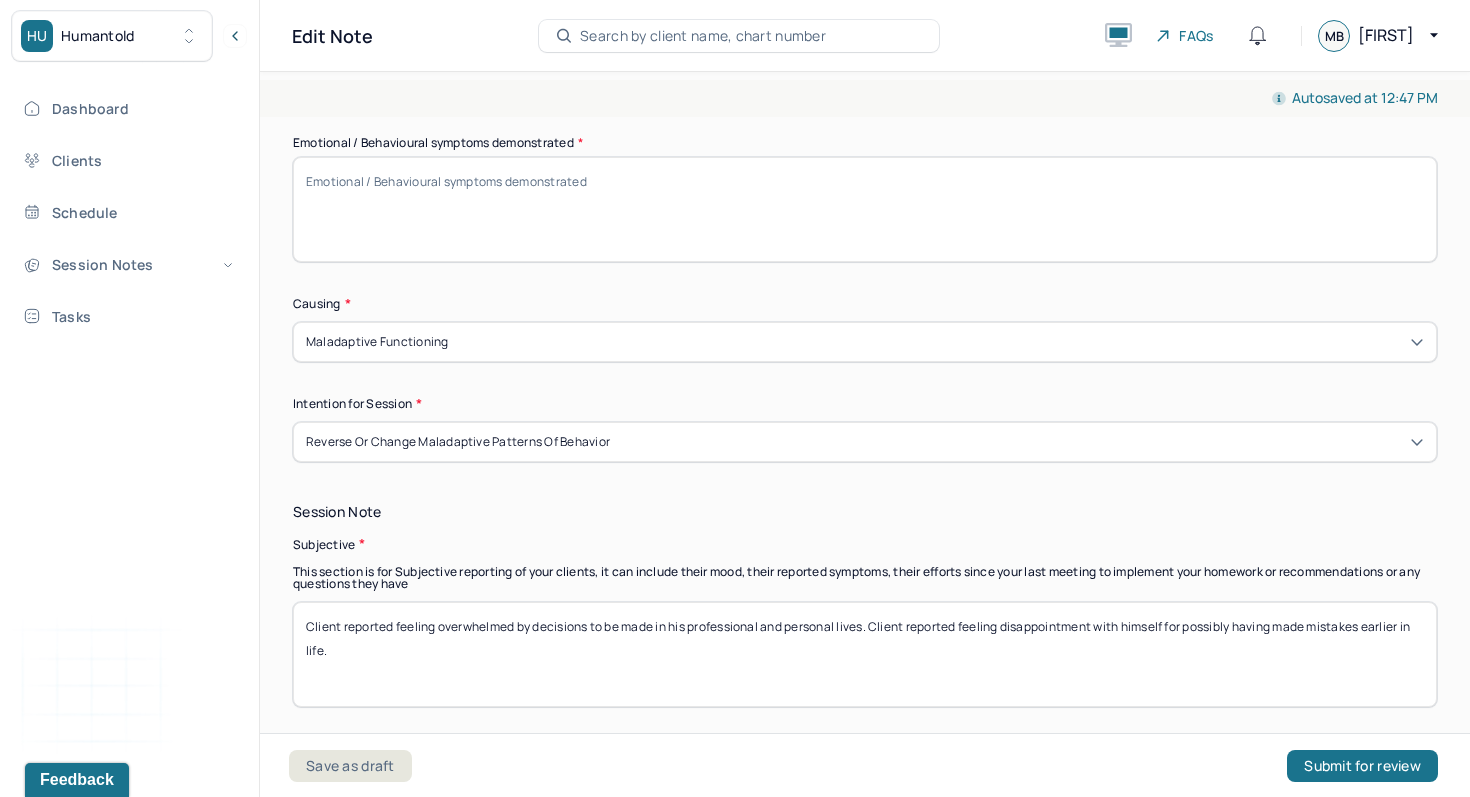 drag, startPoint x: 247, startPoint y: 527, endPoint x: 187, endPoint y: 497, distance: 67.08204 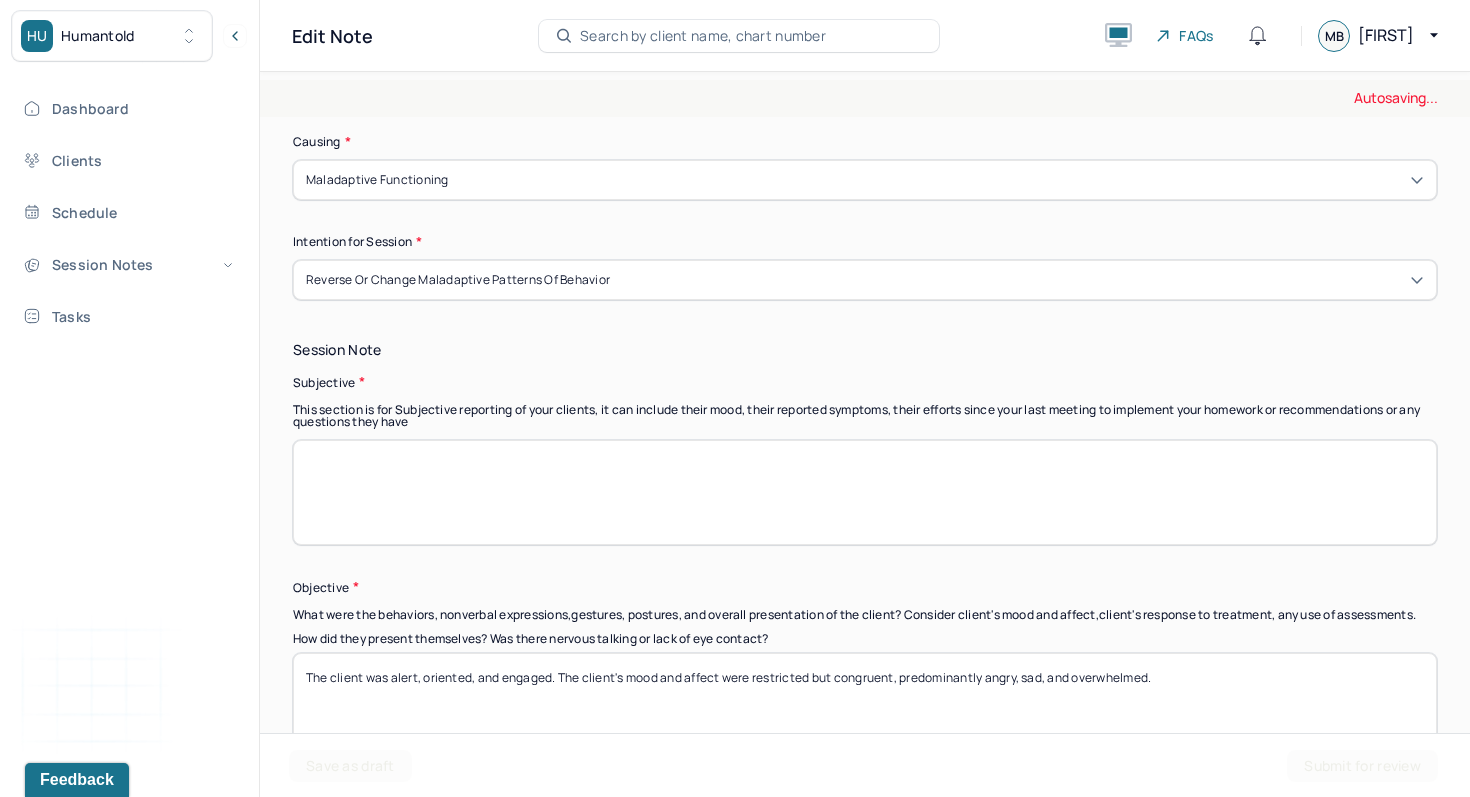 scroll, scrollTop: 949, scrollLeft: 0, axis: vertical 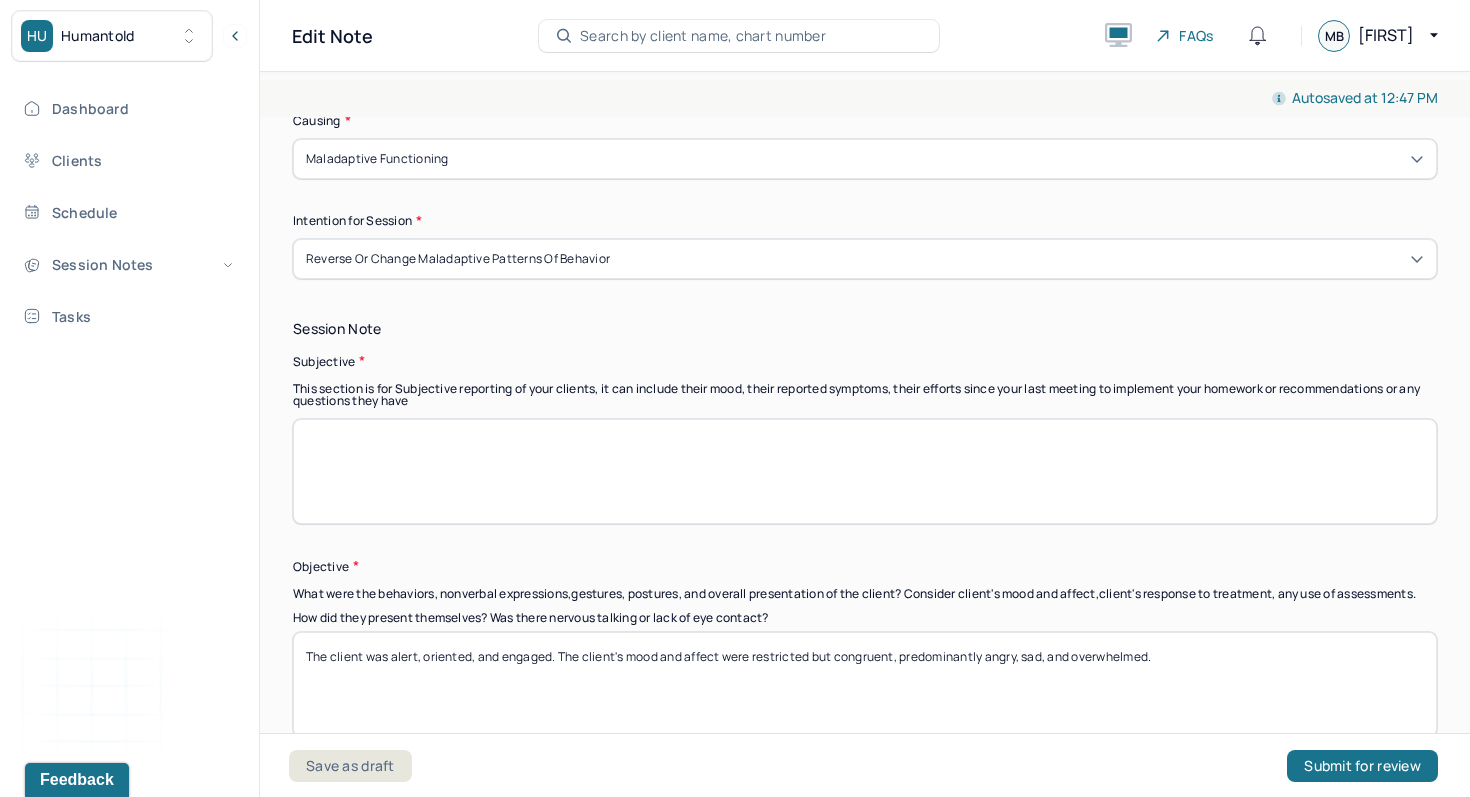 type 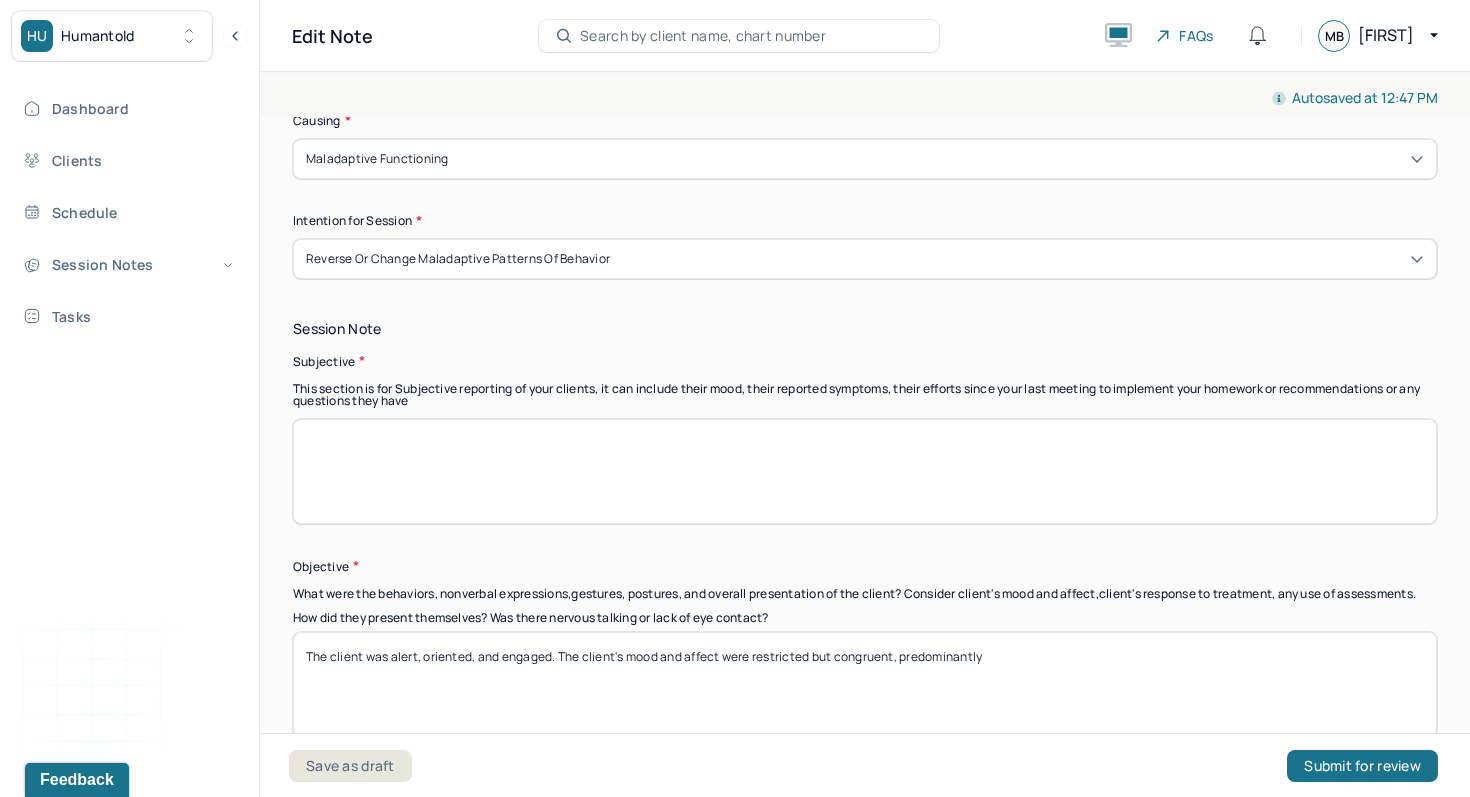 drag, startPoint x: 756, startPoint y: 669, endPoint x: 836, endPoint y: 676, distance: 80.305664 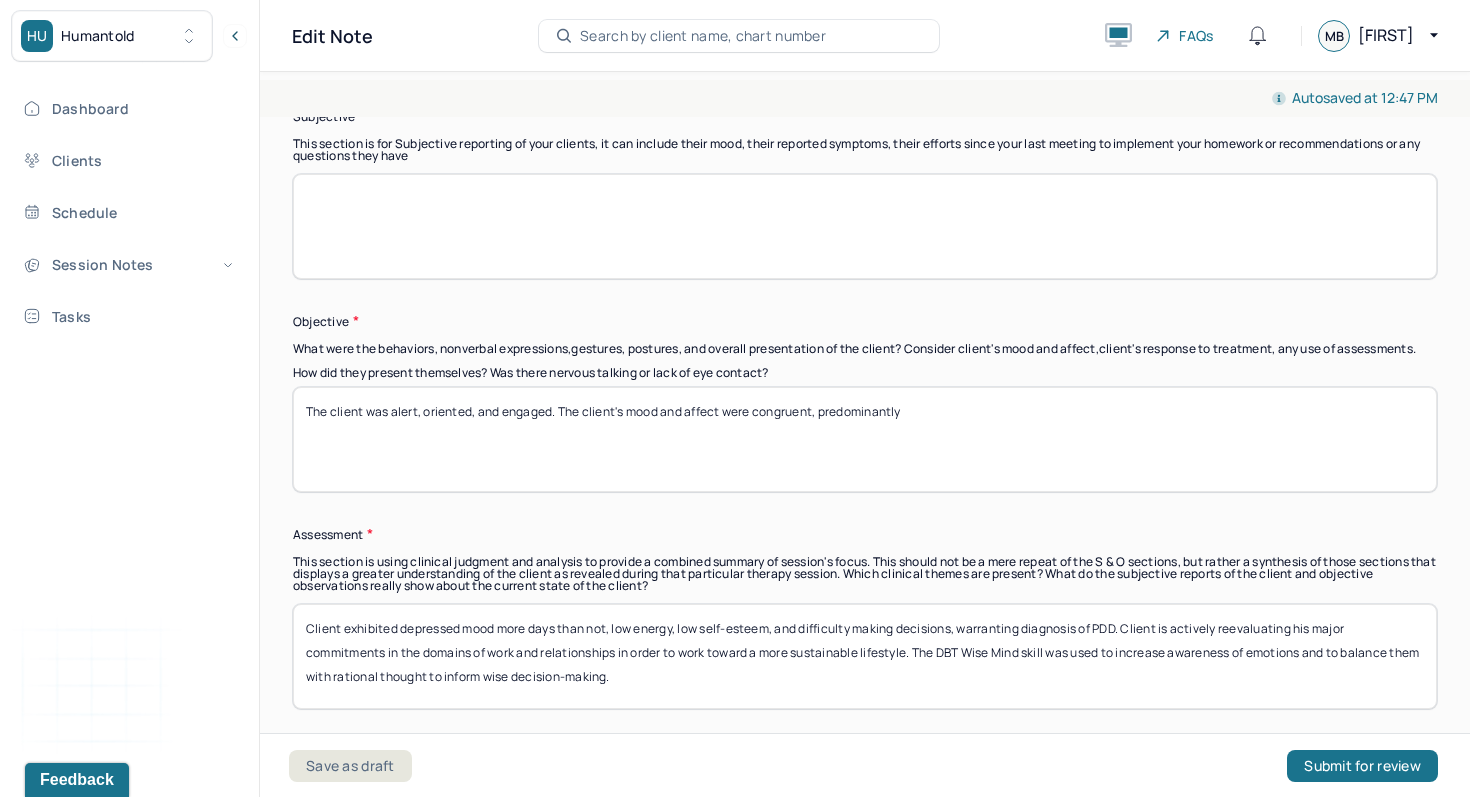 scroll, scrollTop: 1278, scrollLeft: 0, axis: vertical 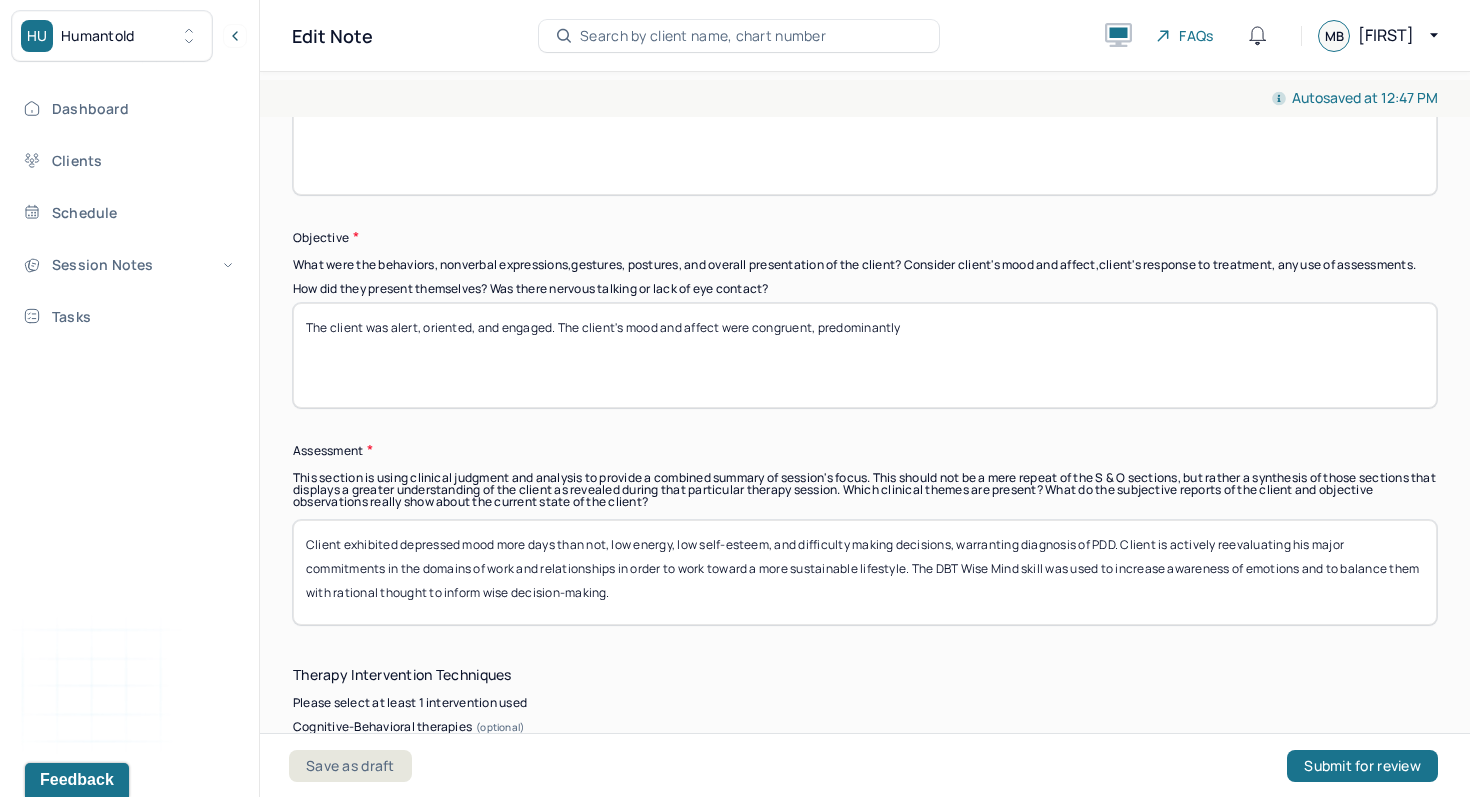 type on "The client was alert, oriented, and engaged. The client's mood and affect were congruent, predominantly" 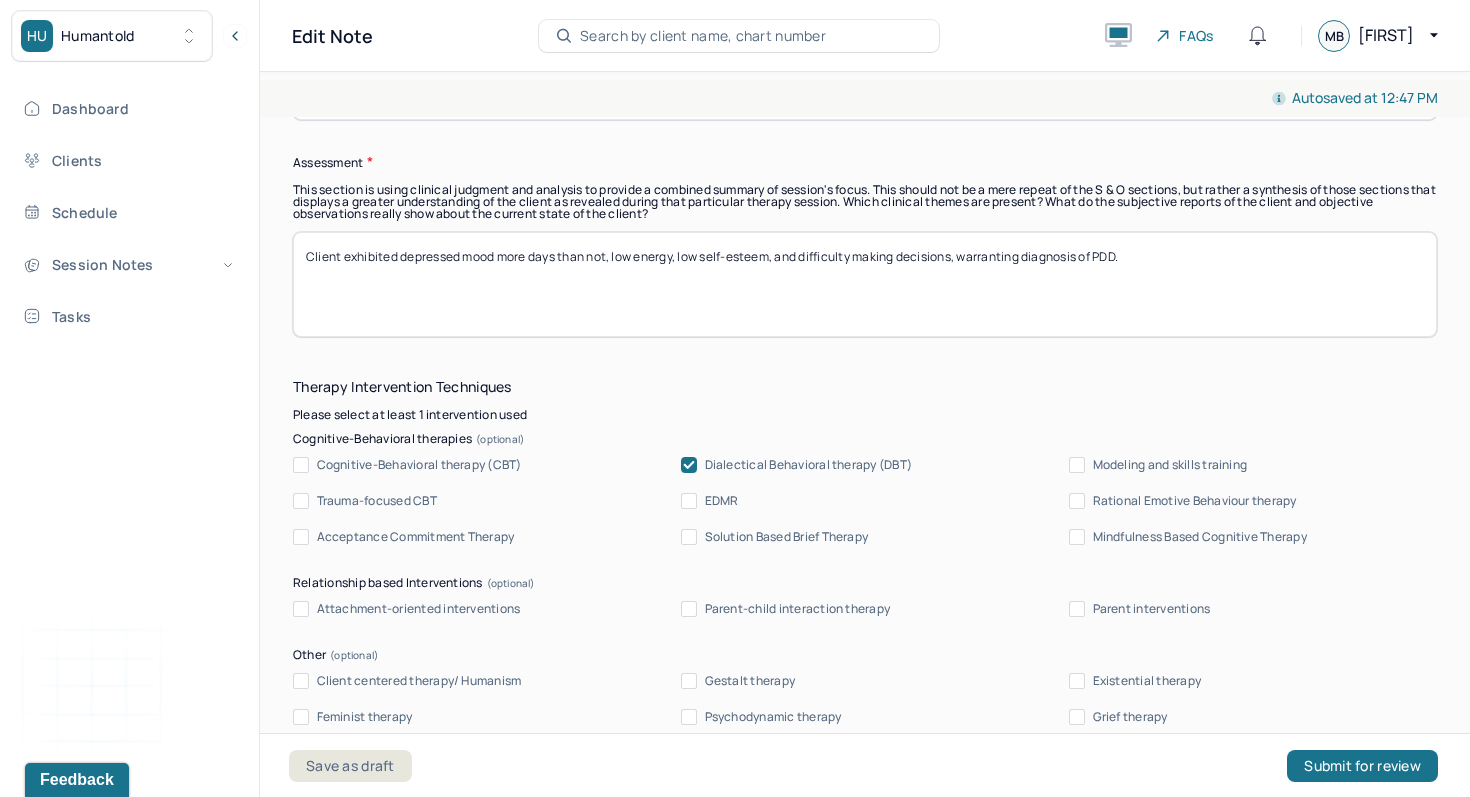 type on "Client exhibited depressed mood more days than not, low energy, low self-esteem, and difficulty making decisions, warranting diagnosis of PDD." 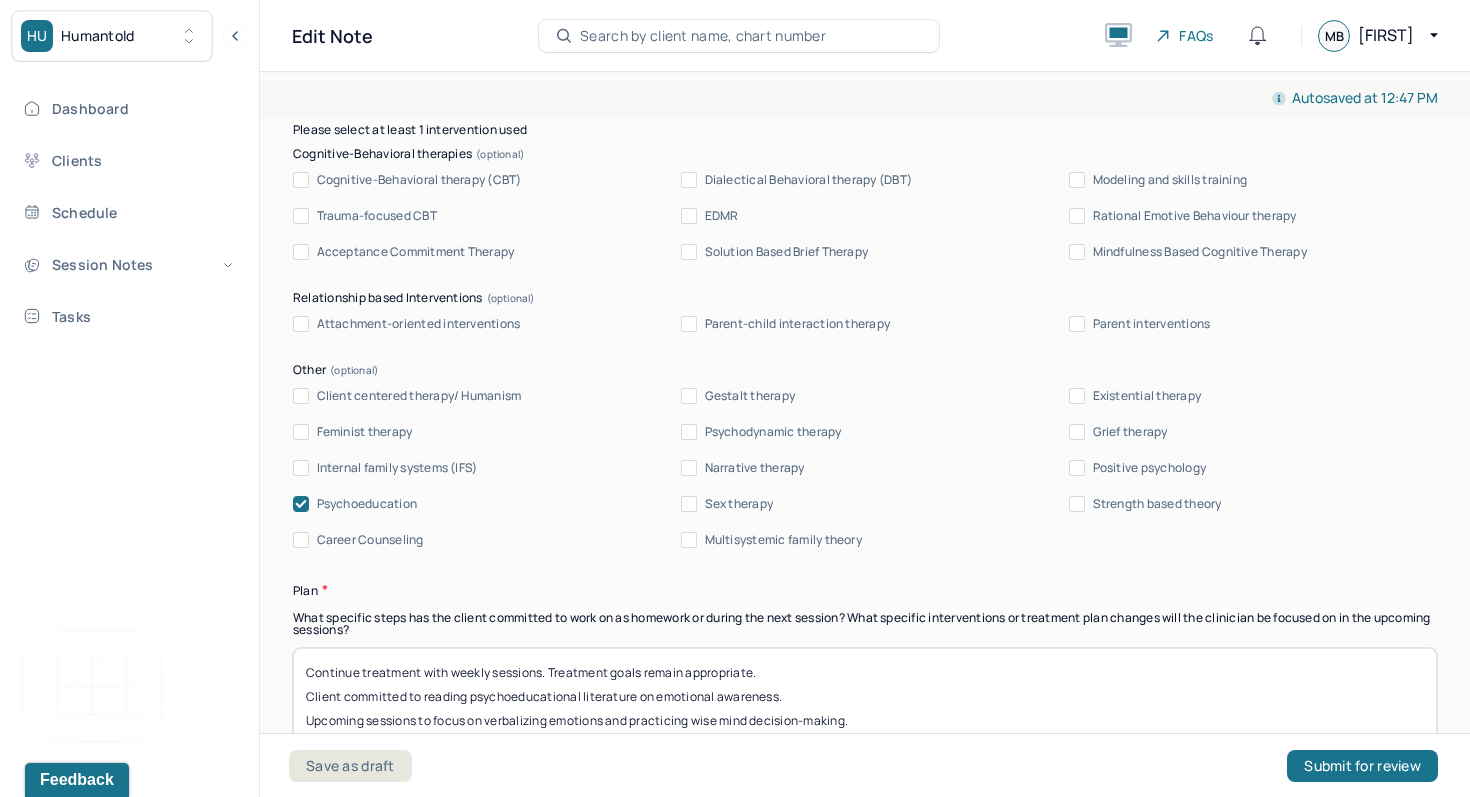scroll, scrollTop: 1868, scrollLeft: 0, axis: vertical 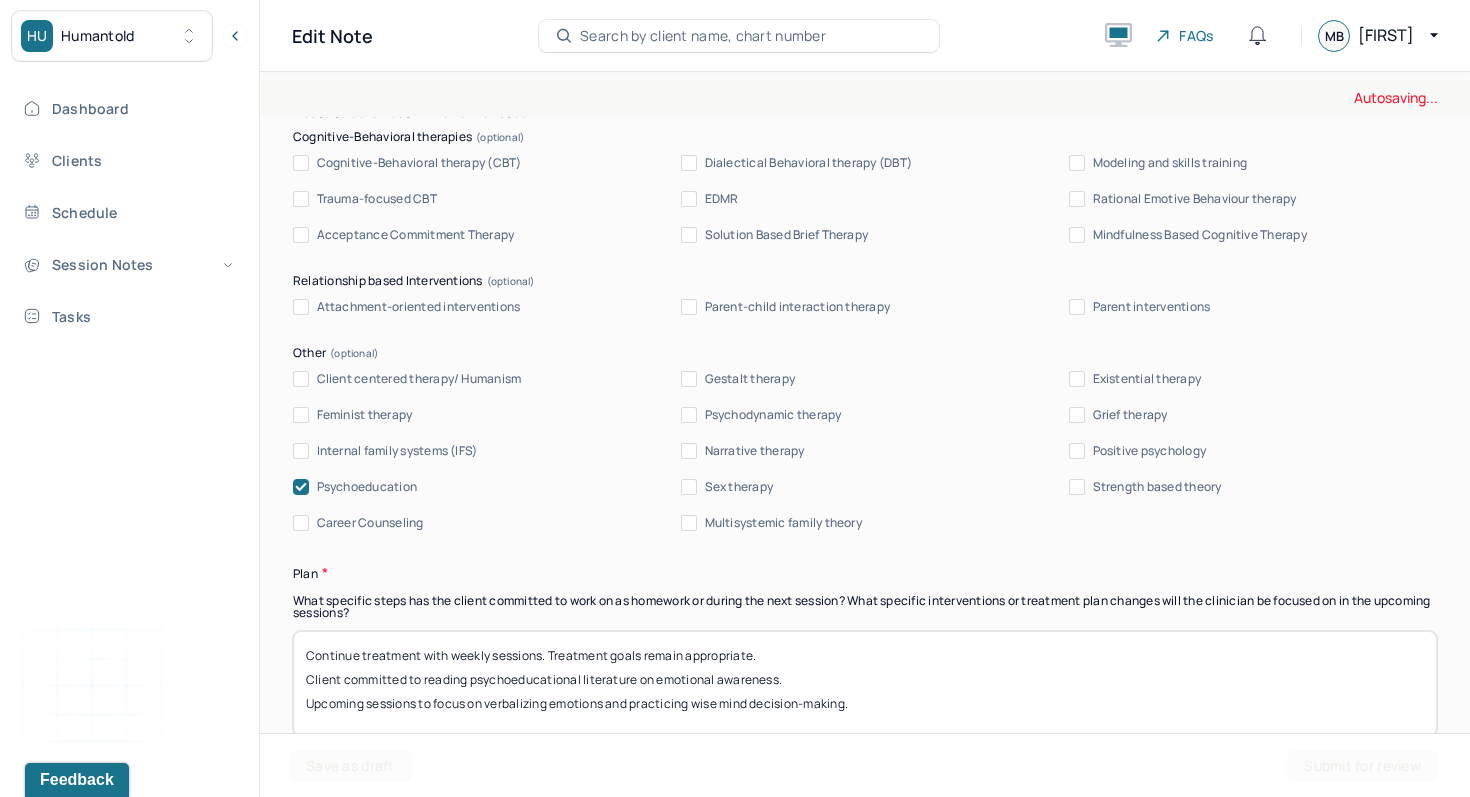 drag, startPoint x: 318, startPoint y: 489, endPoint x: 339, endPoint y: 498, distance: 22.847319 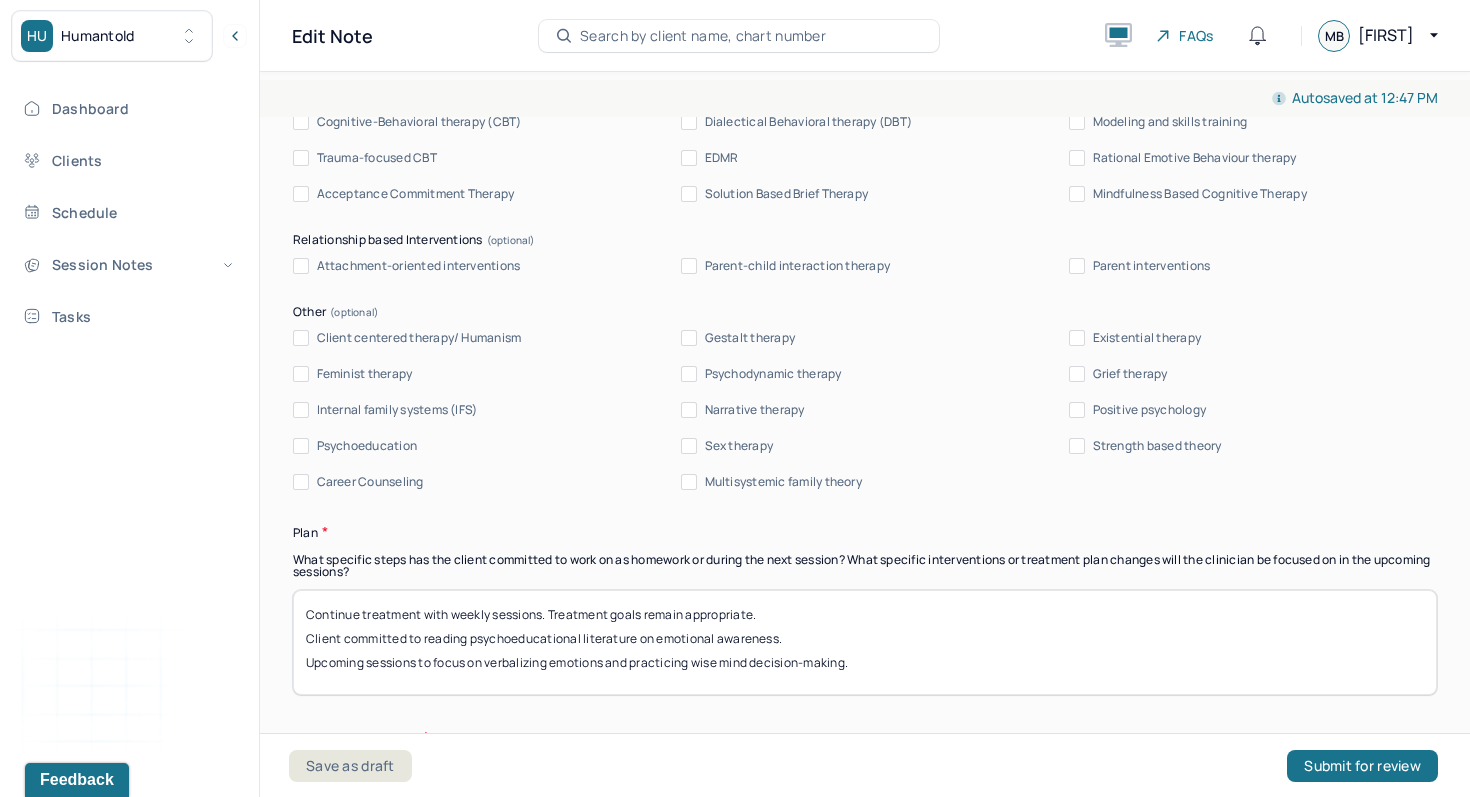 scroll, scrollTop: 2003, scrollLeft: 0, axis: vertical 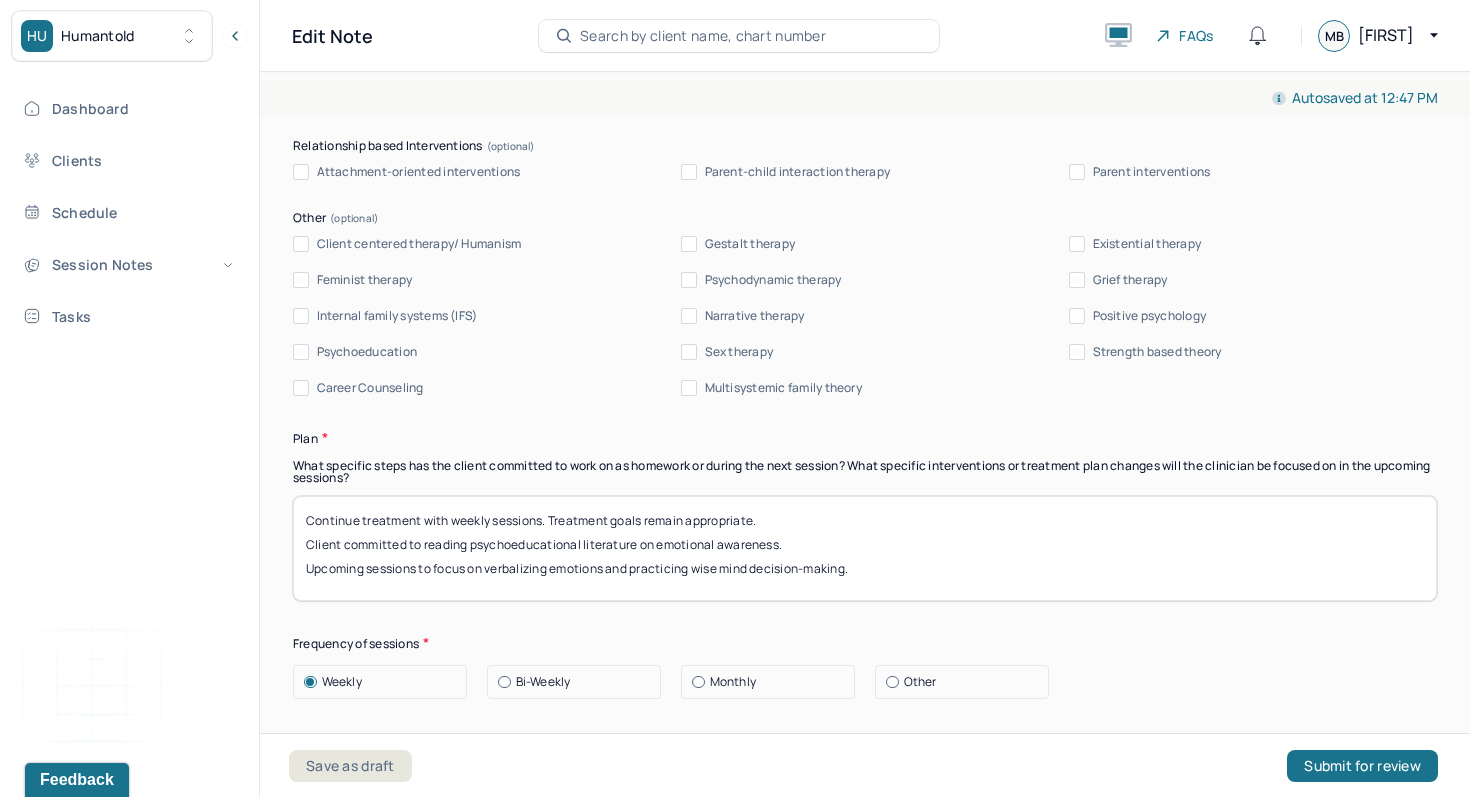 drag, startPoint x: 864, startPoint y: 580, endPoint x: 489, endPoint y: 584, distance: 375.02133 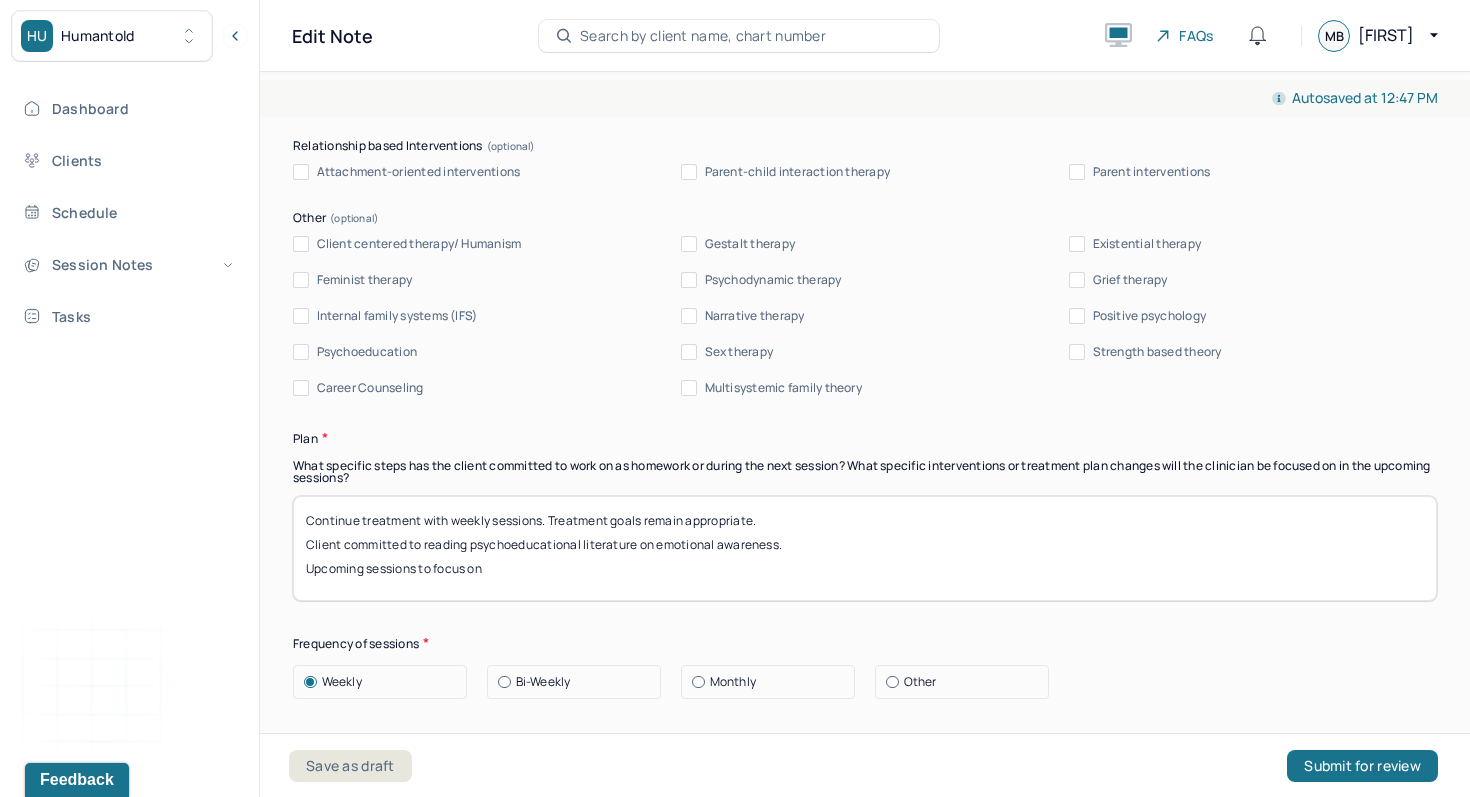 drag, startPoint x: 783, startPoint y: 555, endPoint x: 421, endPoint y: 556, distance: 362.00137 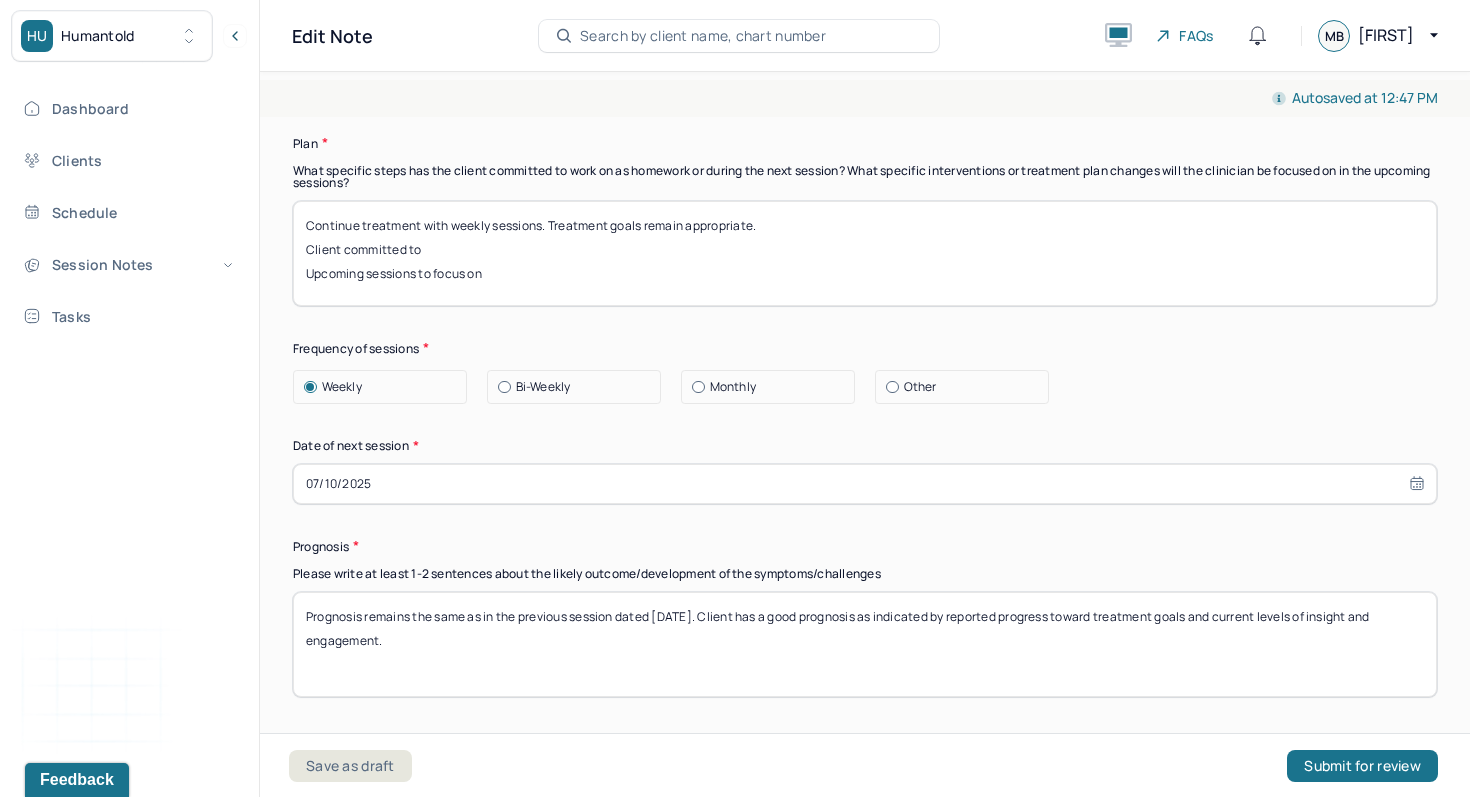 scroll, scrollTop: 2360, scrollLeft: 0, axis: vertical 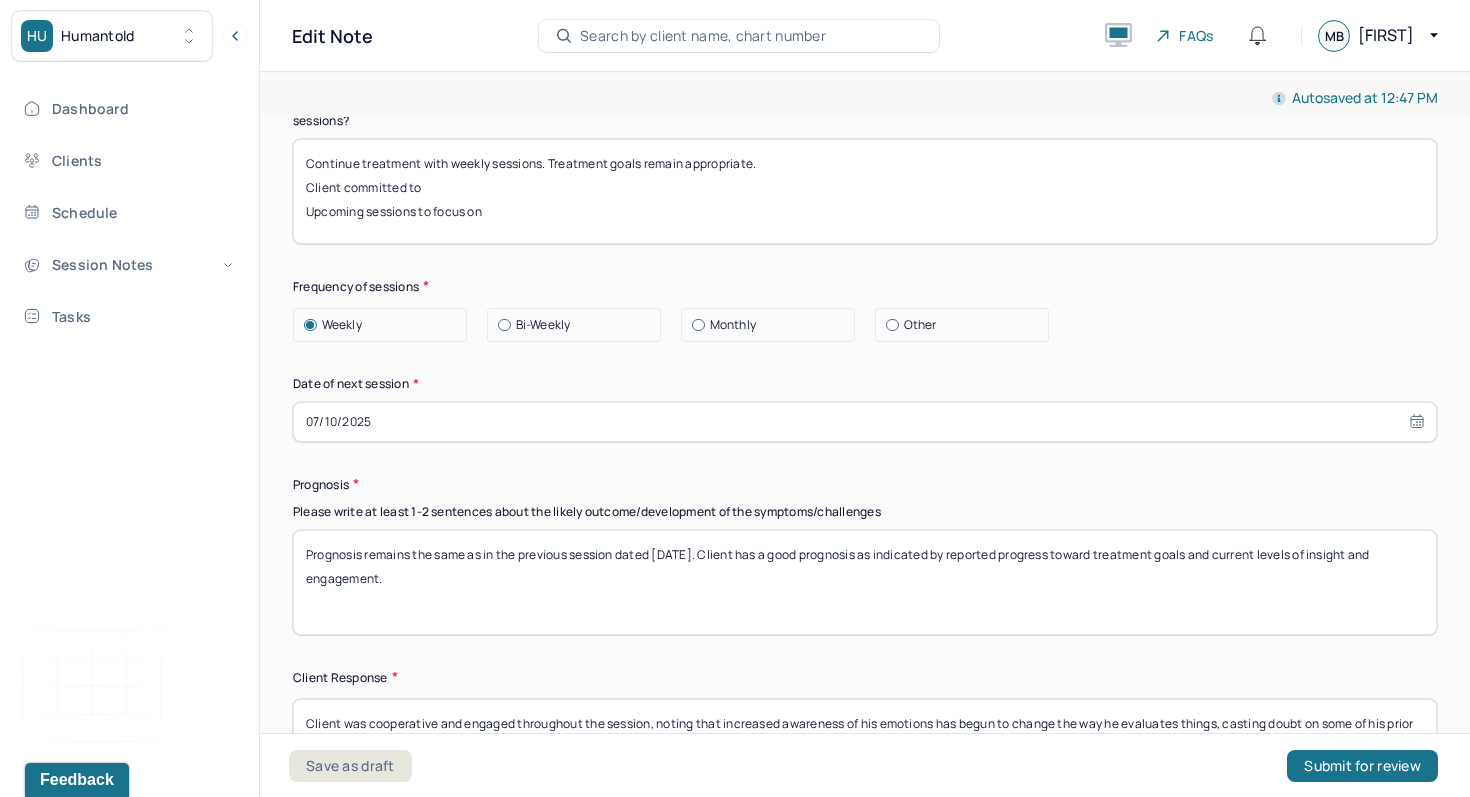 type on "Continue treatment with weekly sessions. Treatment goals remain appropriate.
Client committed to
Upcoming sessions to focus on" 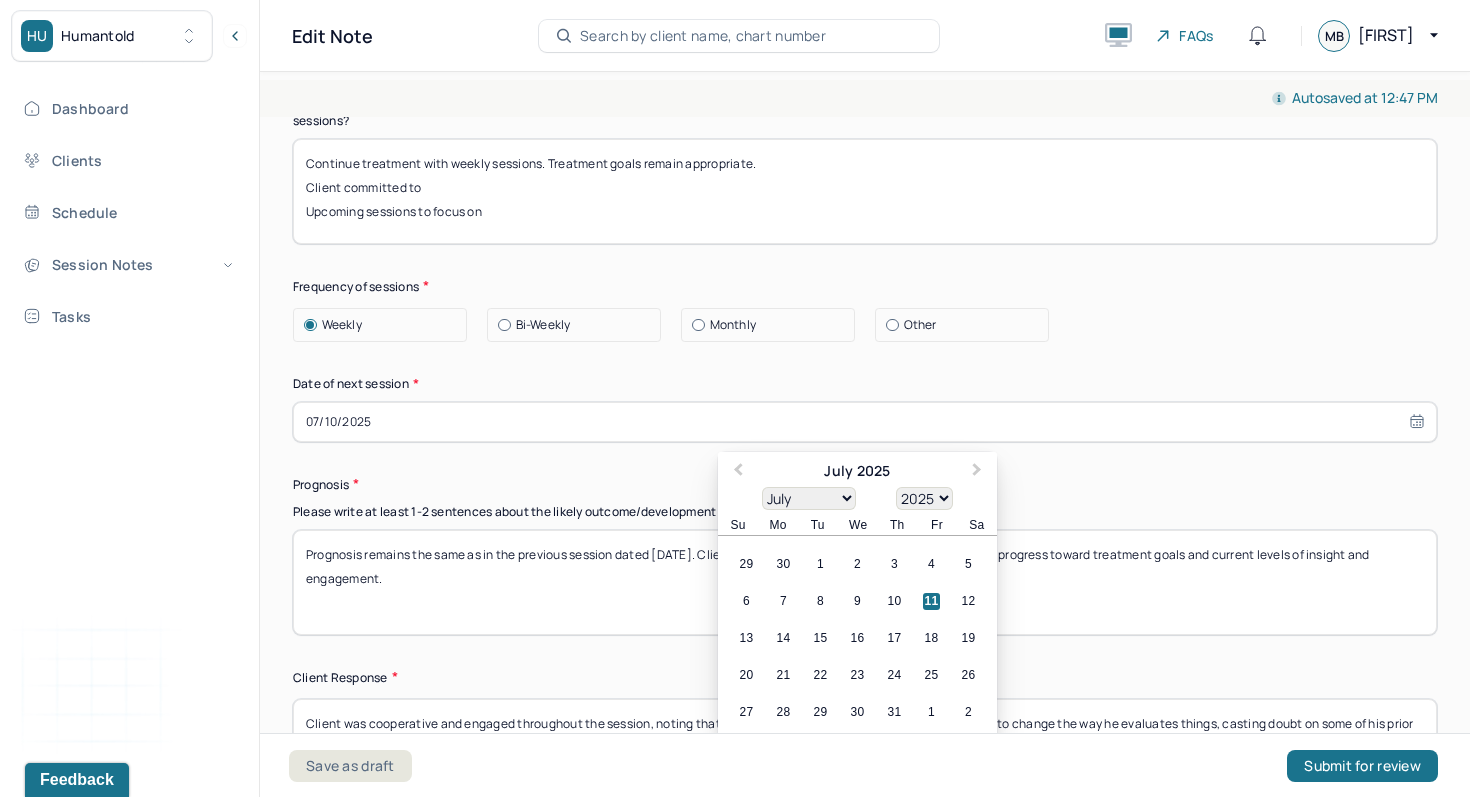 click on "07/10/2025" at bounding box center (865, 422) 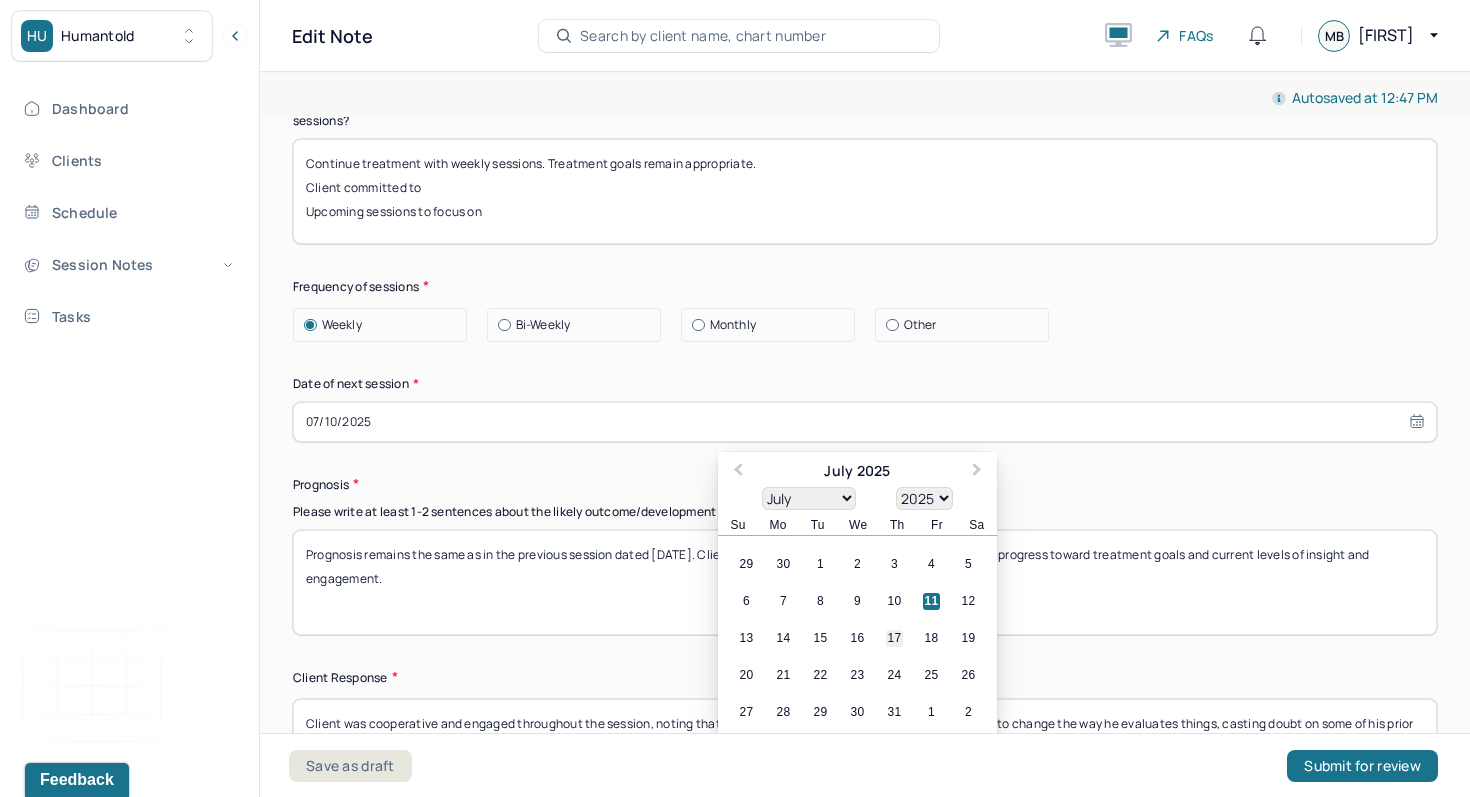 click on "17" at bounding box center [894, 638] 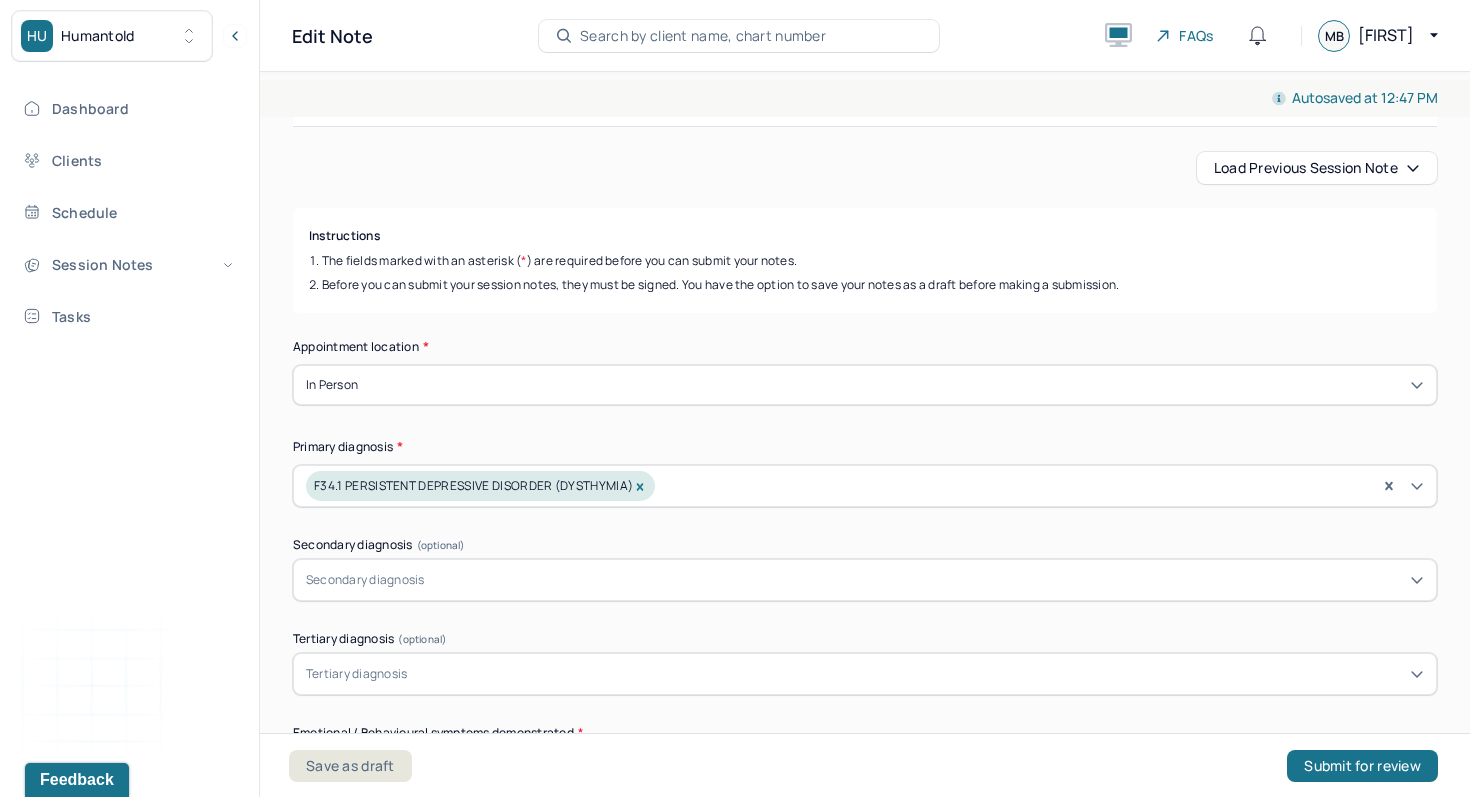 scroll, scrollTop: 0, scrollLeft: 0, axis: both 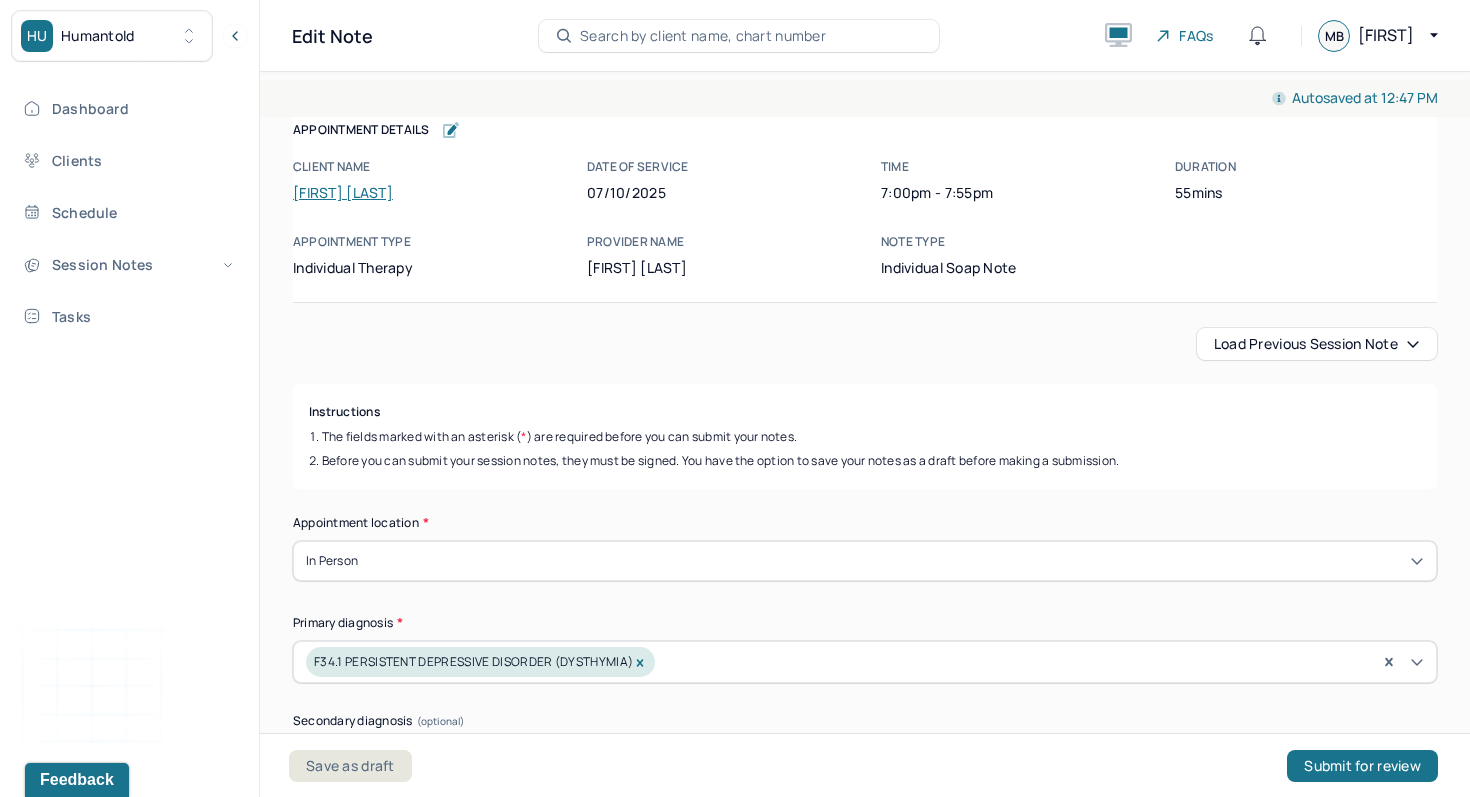 click on "Load previous session note" at bounding box center [1317, 344] 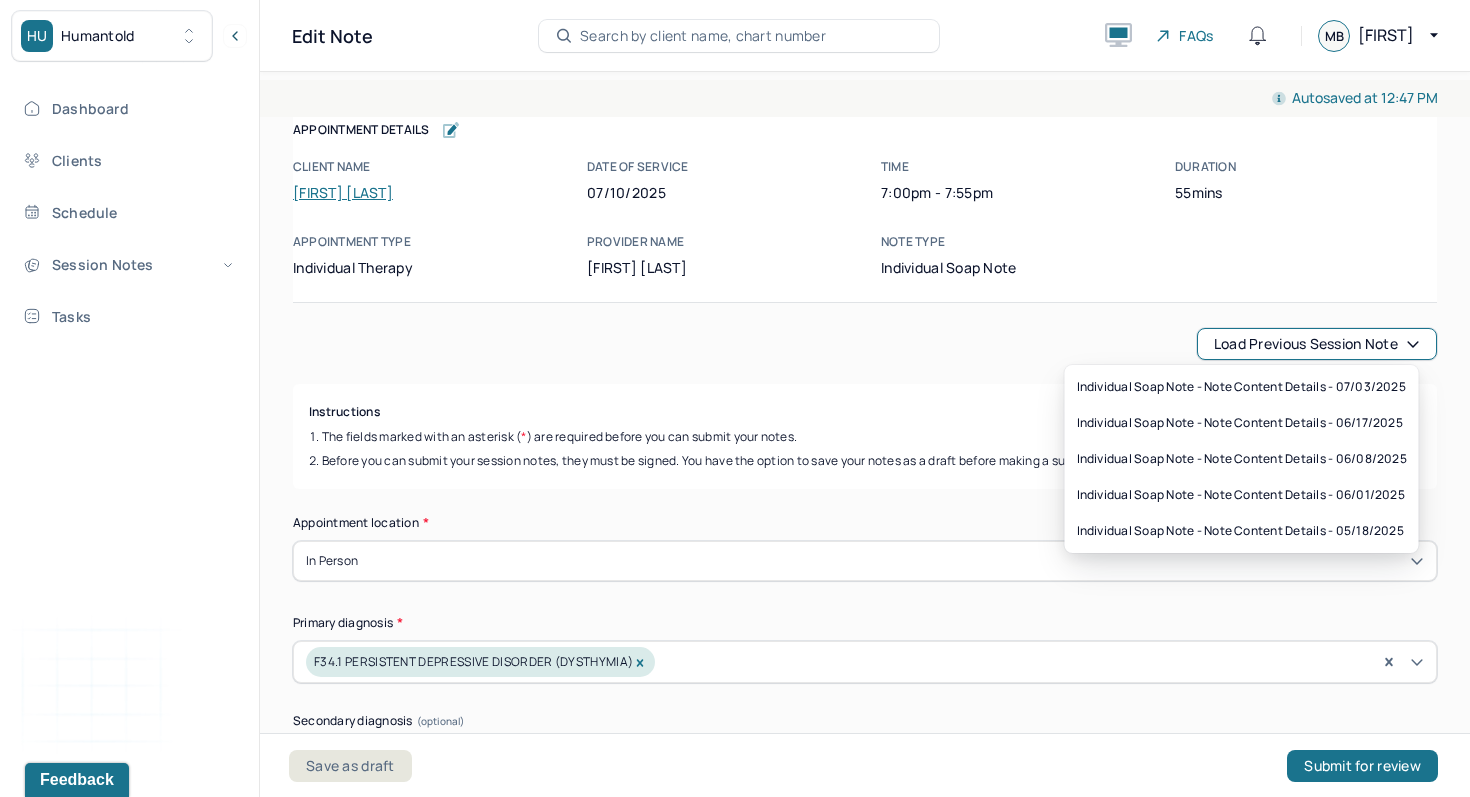 click on "Load previous session note" at bounding box center (865, 344) 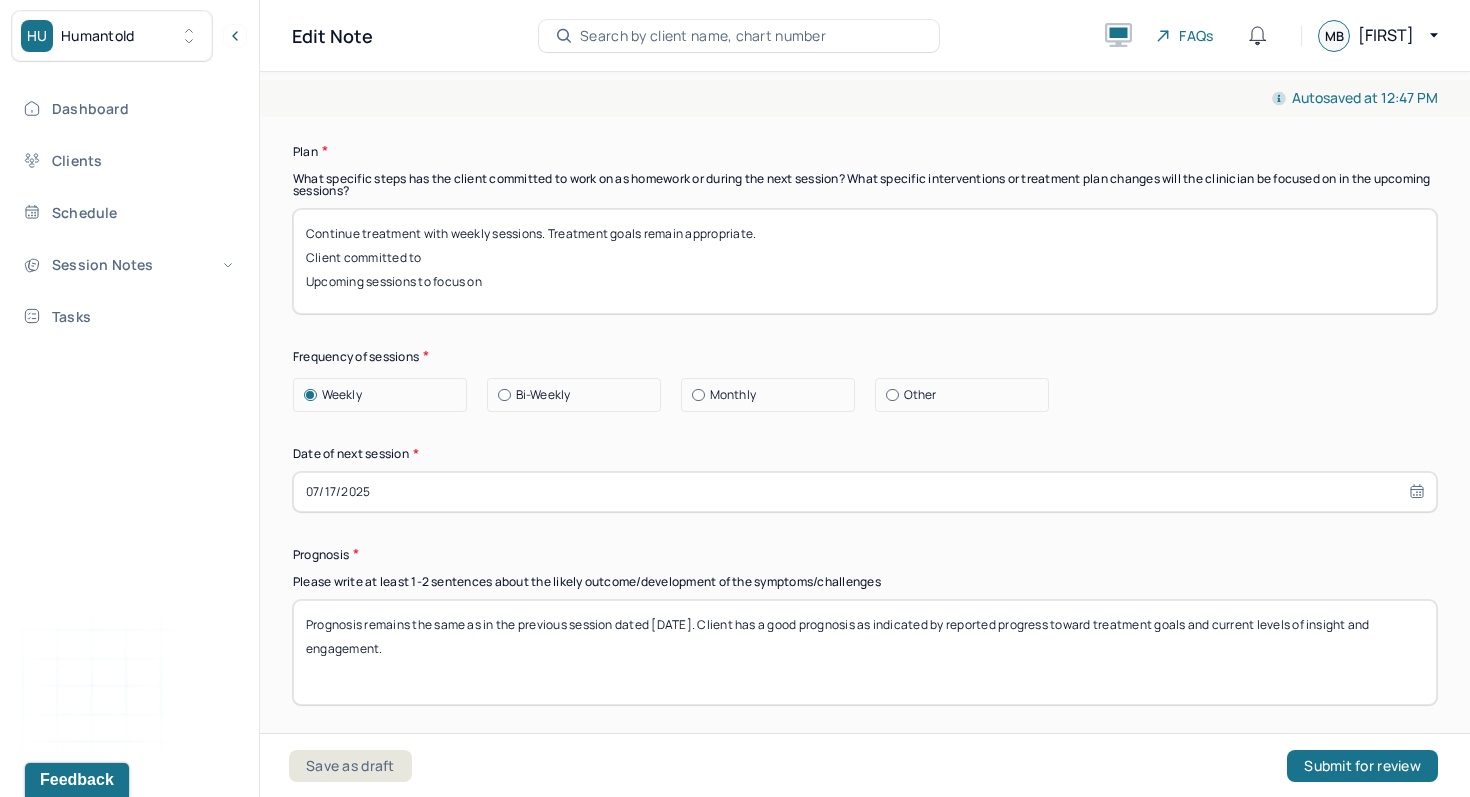 scroll, scrollTop: 2308, scrollLeft: 0, axis: vertical 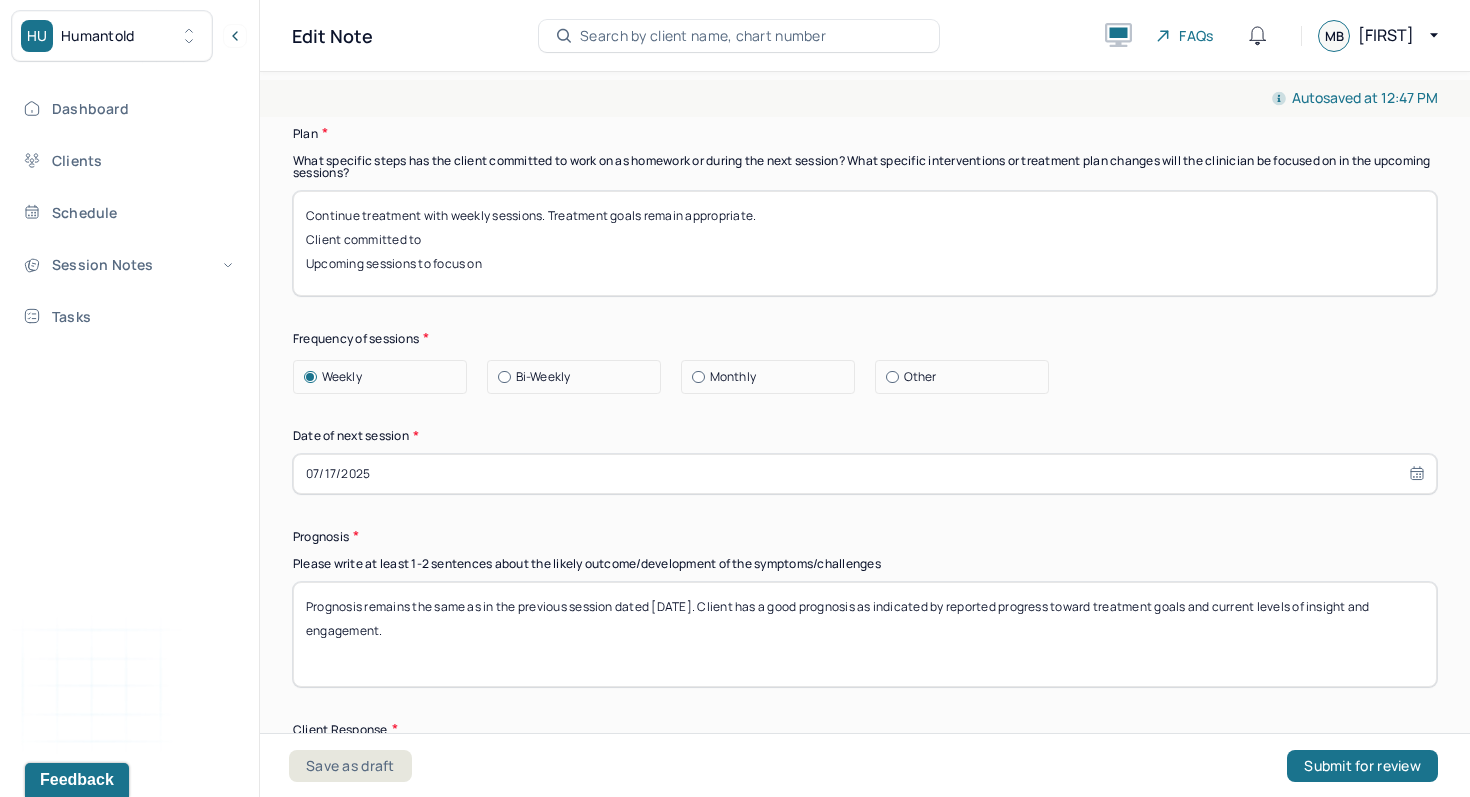 drag, startPoint x: 660, startPoint y: 617, endPoint x: 681, endPoint y: 619, distance: 21.095022 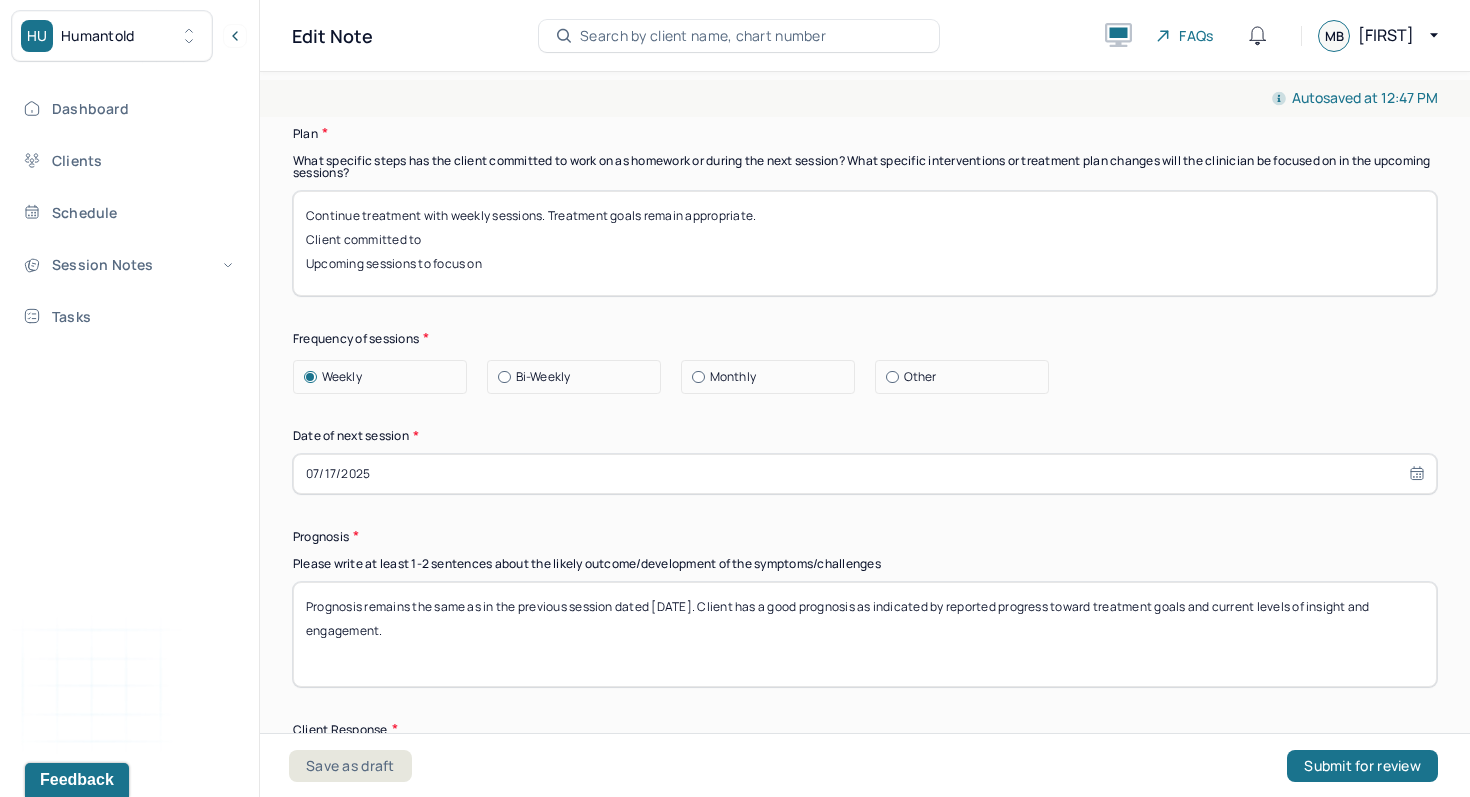 click on "Prognosis remains the same as in the previous session dated [DATE]. Client has a good prognosis as indicated by reported progress toward treatment goals and current levels of insight and engagement." at bounding box center [865, 634] 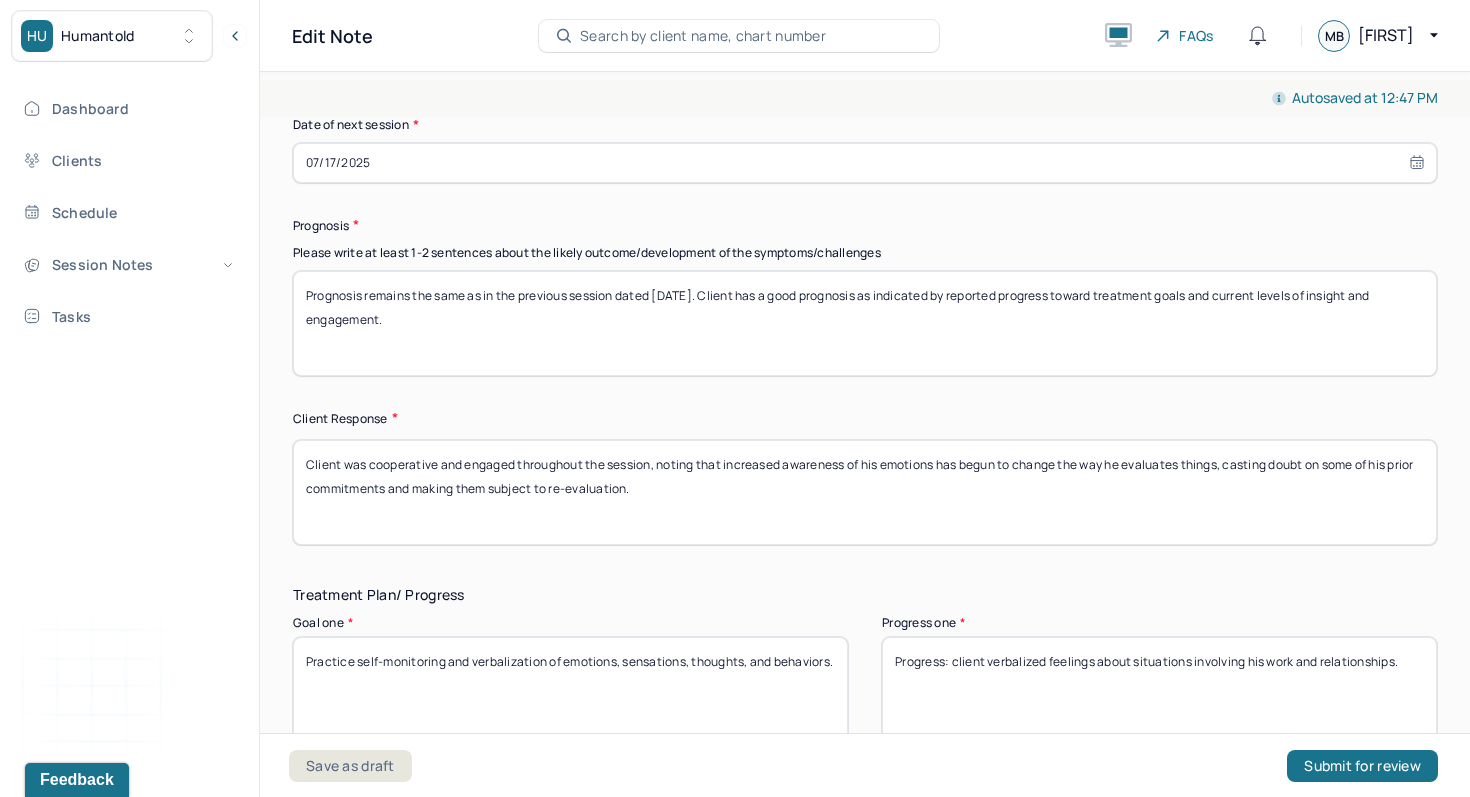 scroll, scrollTop: 2620, scrollLeft: 0, axis: vertical 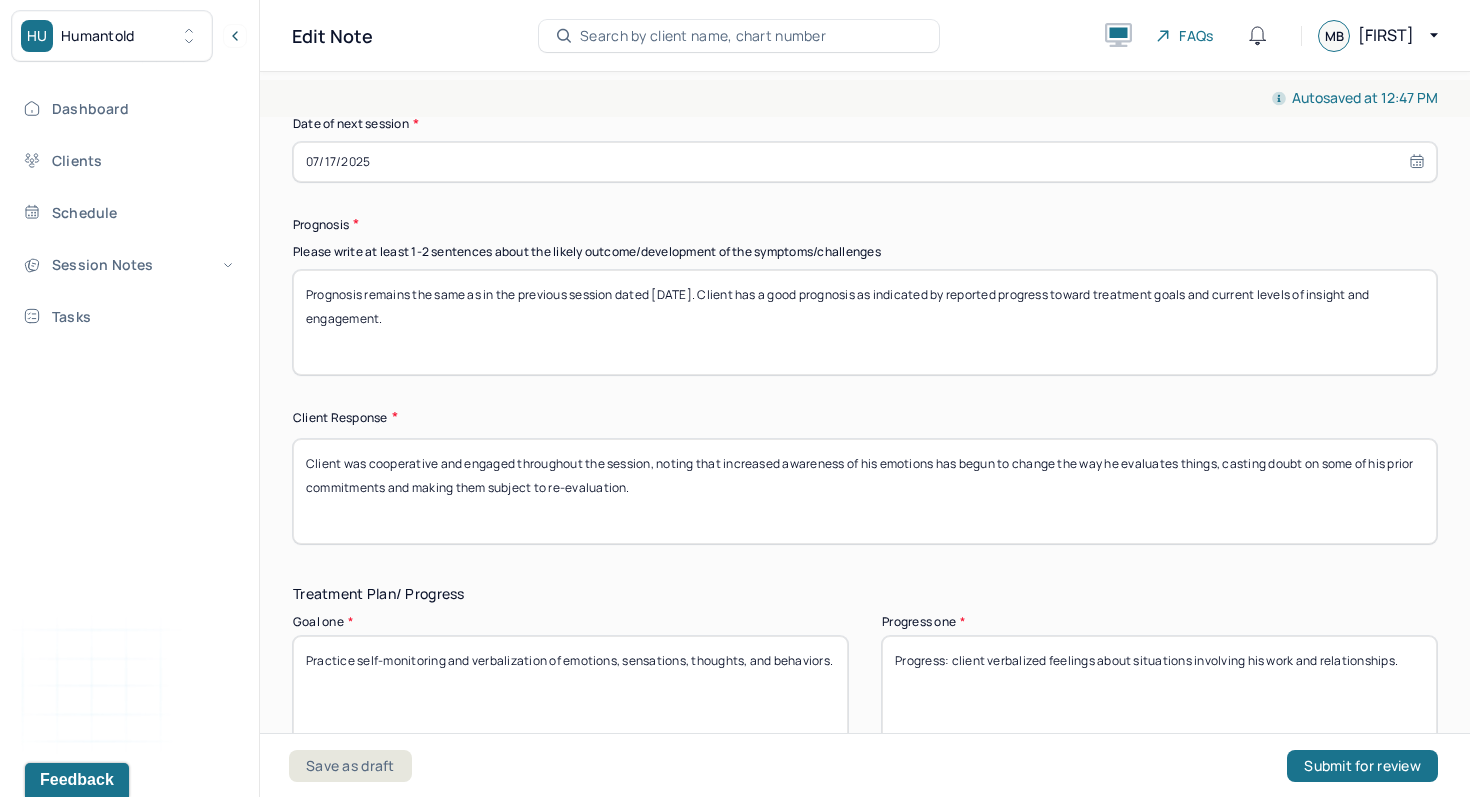 type on "Prognosis remains the same as in the previous session dated [DATE]. Client has a good prognosis as indicated by reported progress toward treatment goals and current levels of insight and engagement." 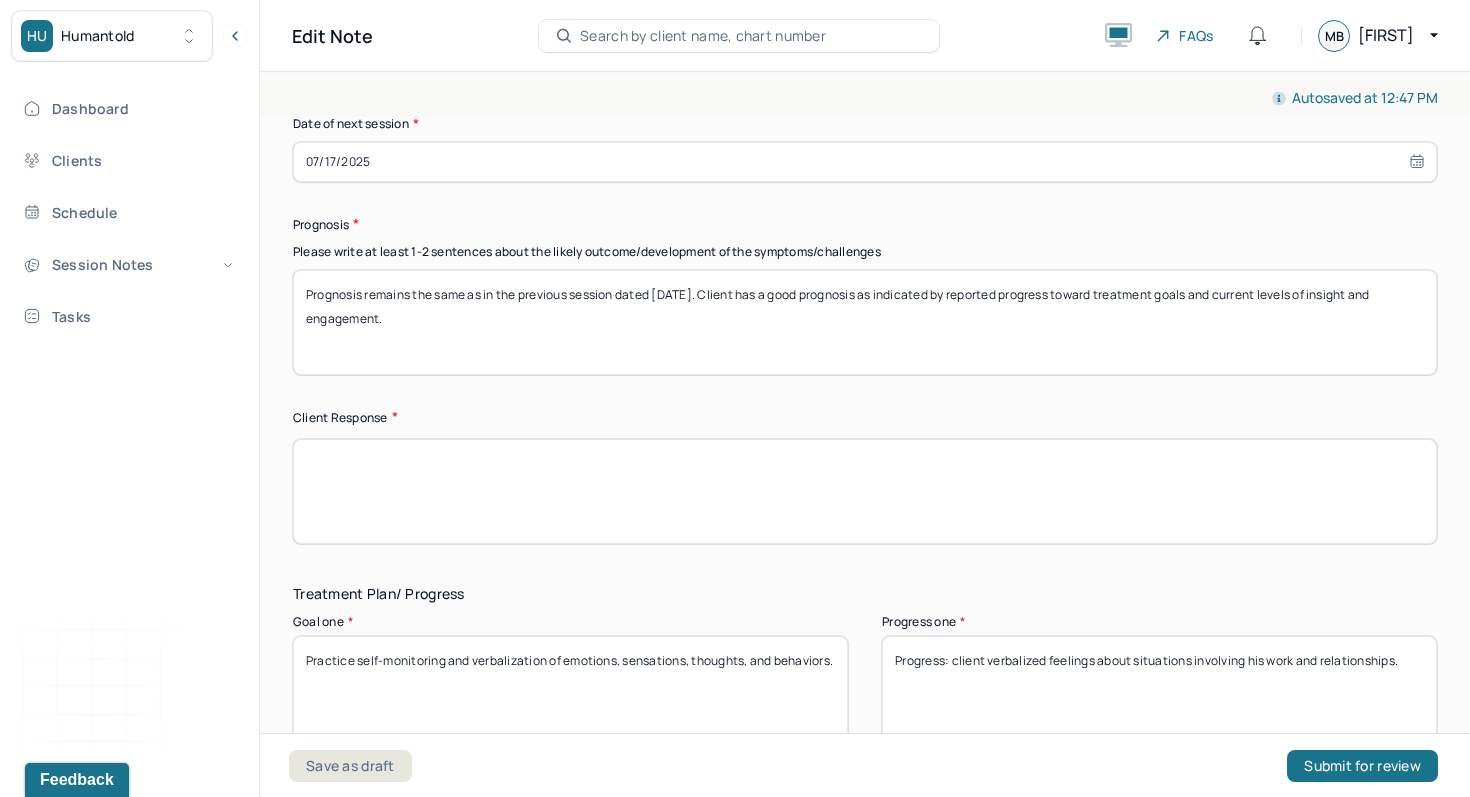 scroll, scrollTop: 2977, scrollLeft: 0, axis: vertical 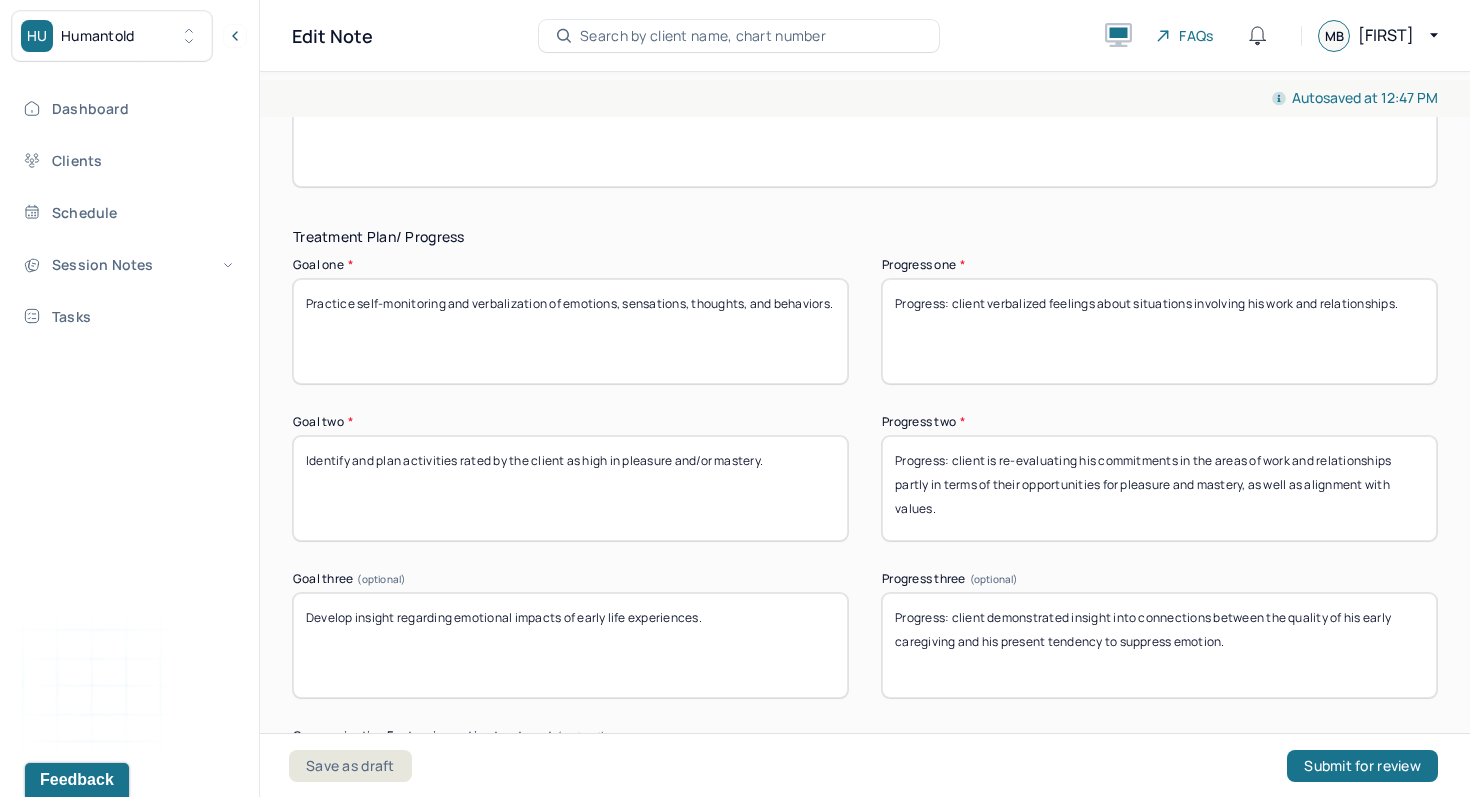 type 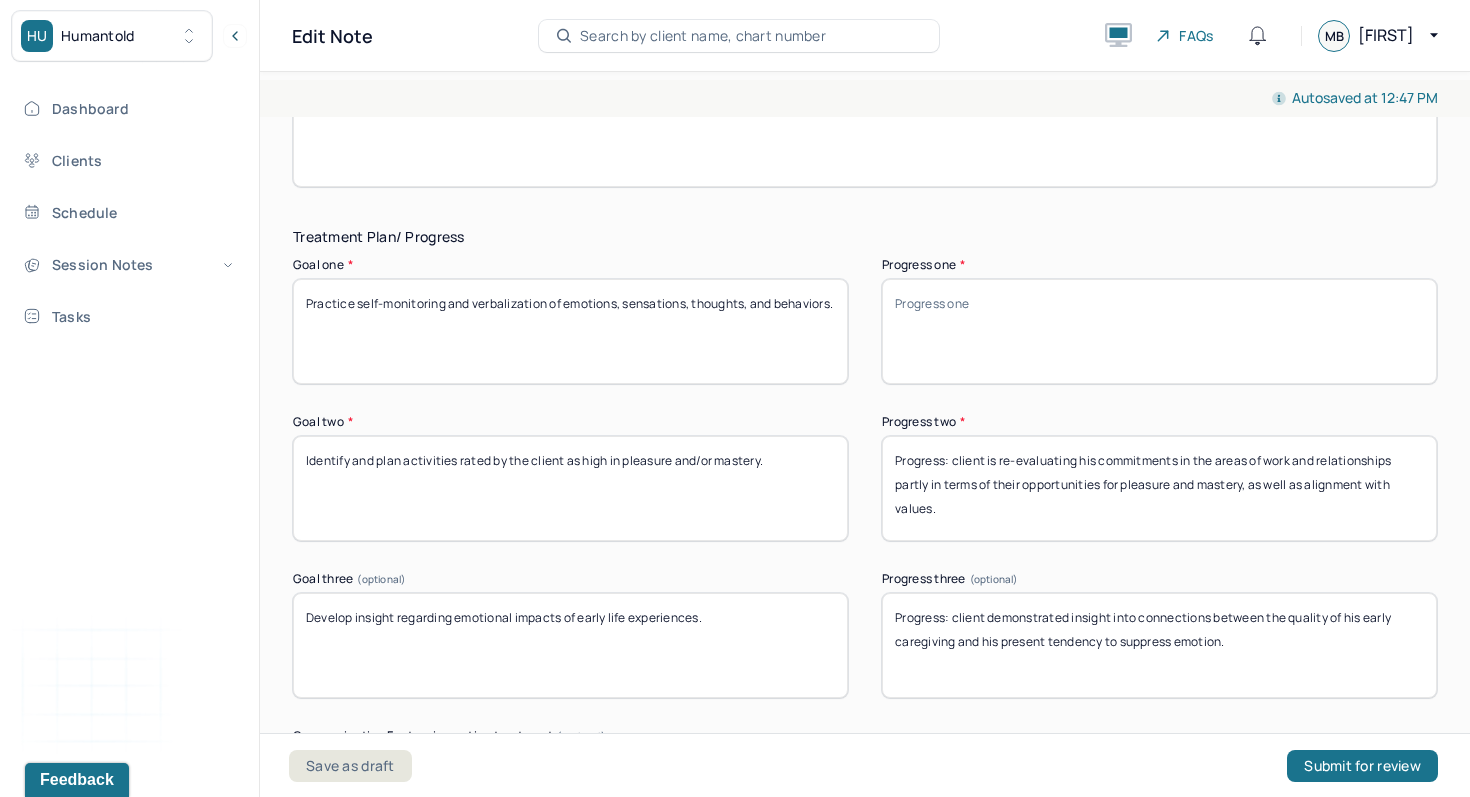 type 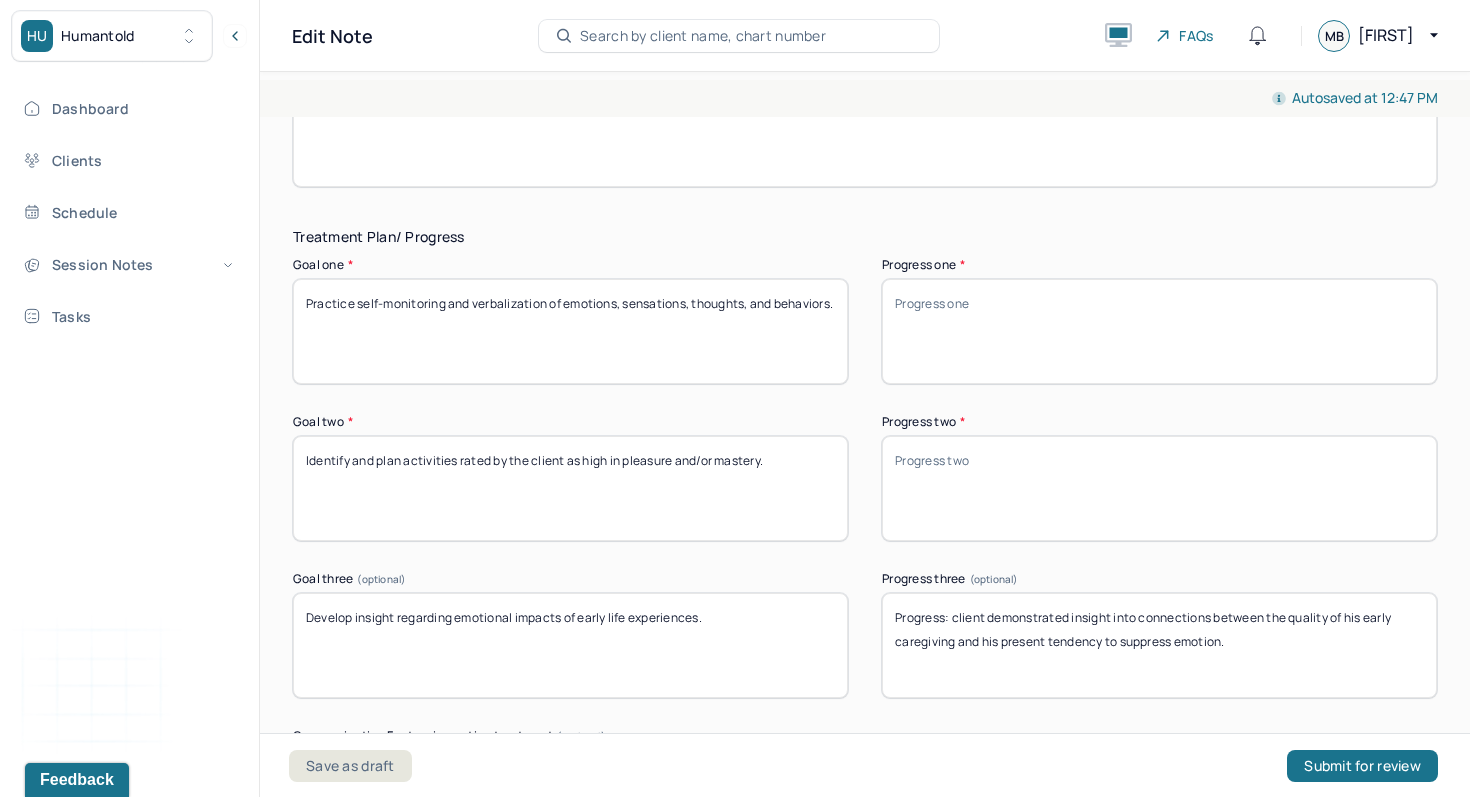 type 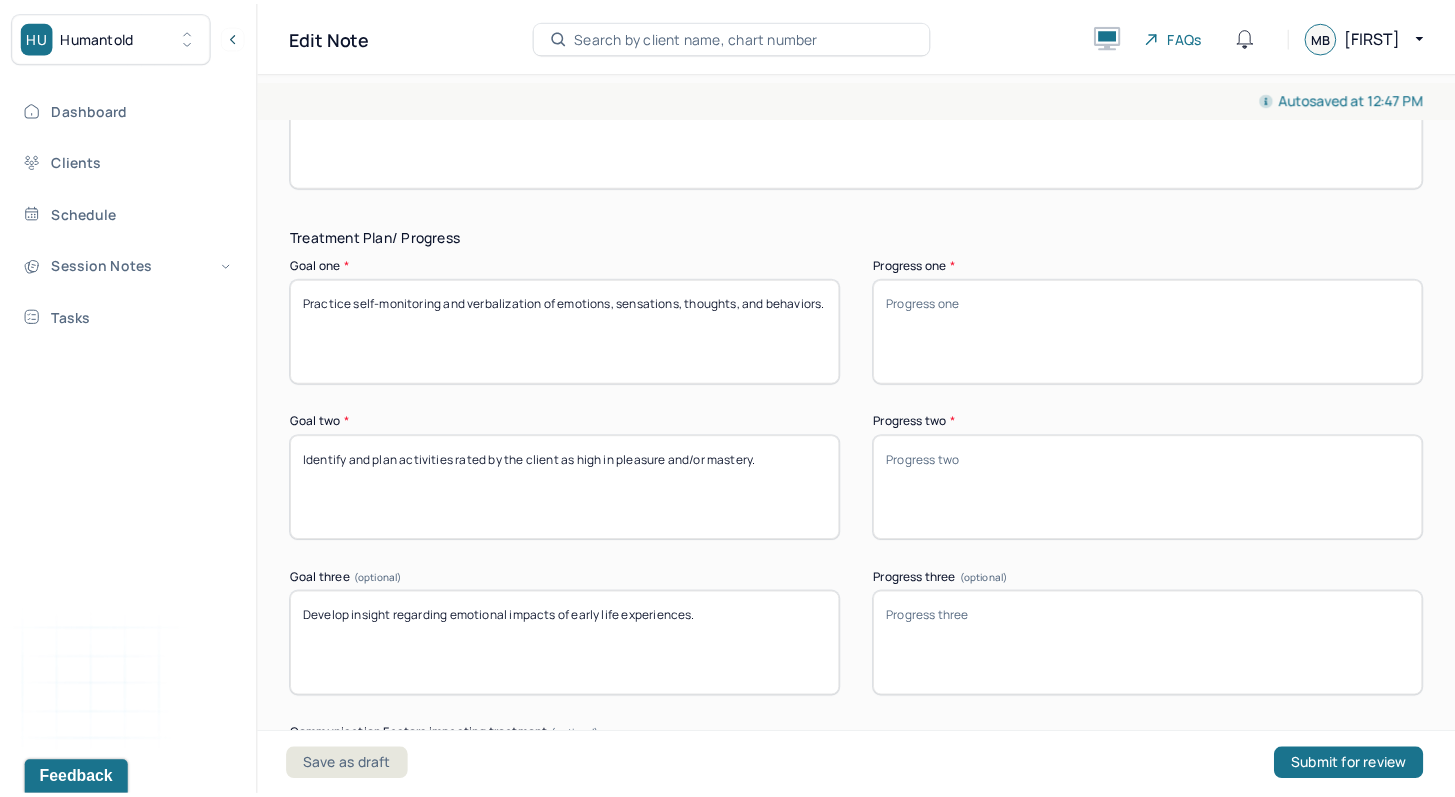 scroll, scrollTop: 3359, scrollLeft: 0, axis: vertical 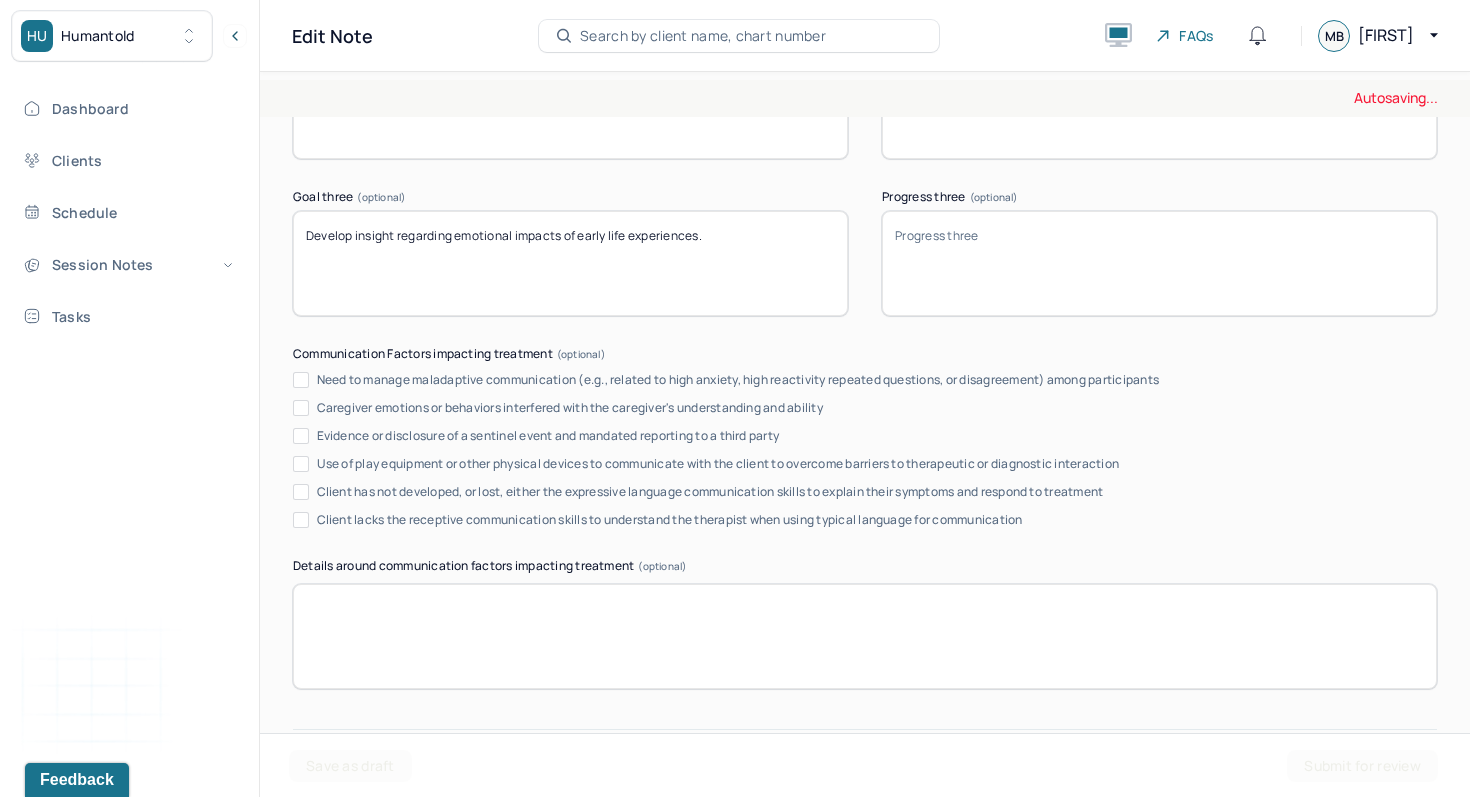 type 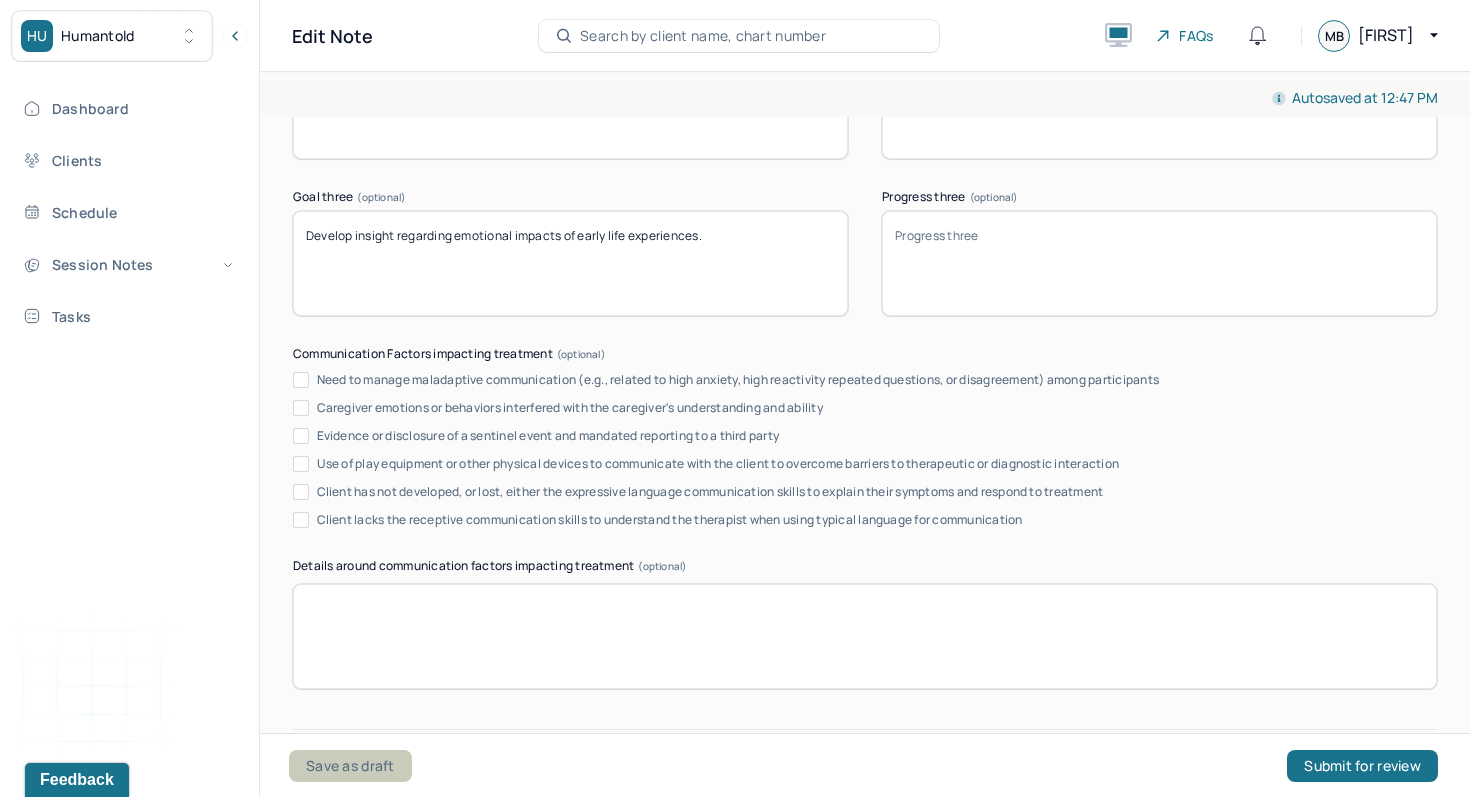 click on "Save as draft" at bounding box center (350, 766) 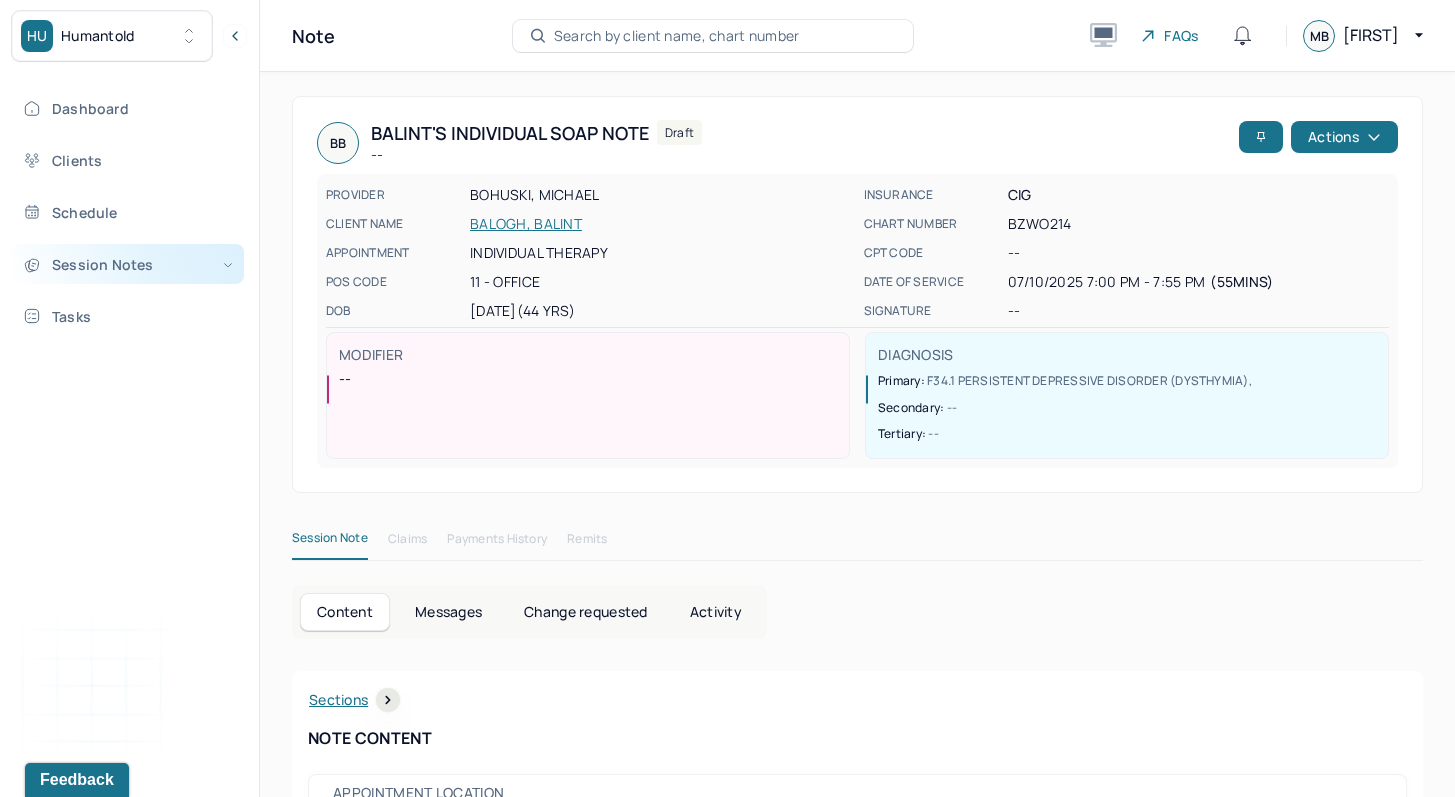 click on "Session Notes" at bounding box center (128, 264) 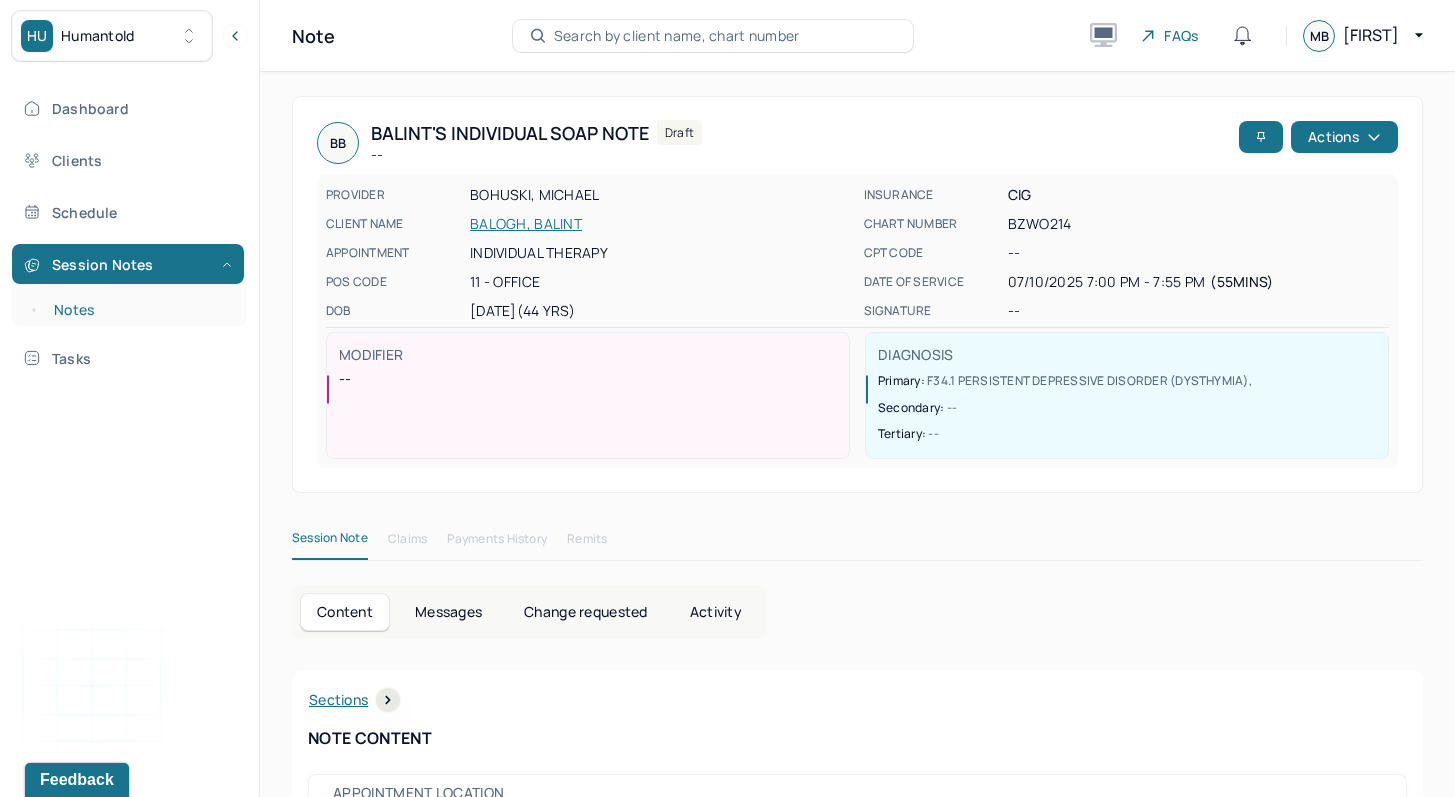 click on "Notes" at bounding box center [139, 310] 